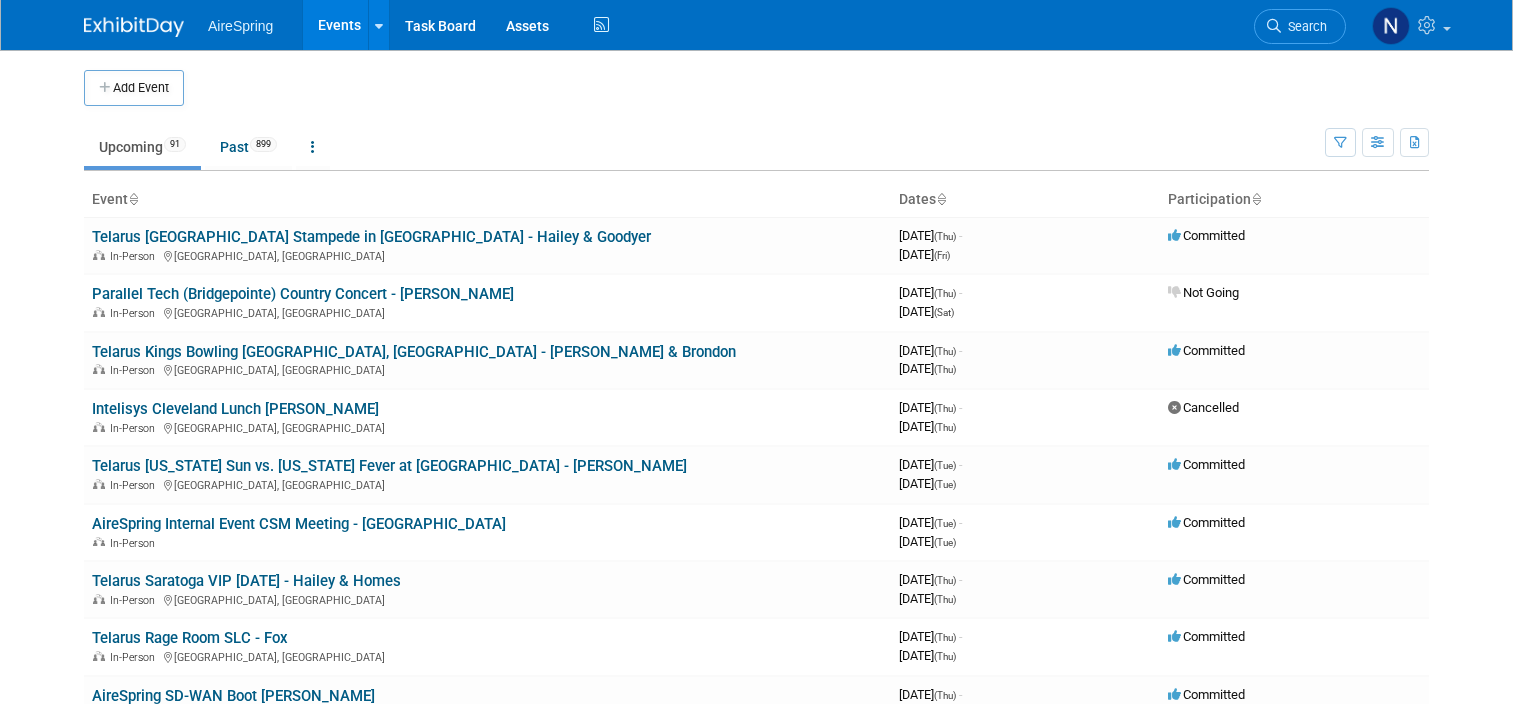 scroll, scrollTop: 2500, scrollLeft: 0, axis: vertical 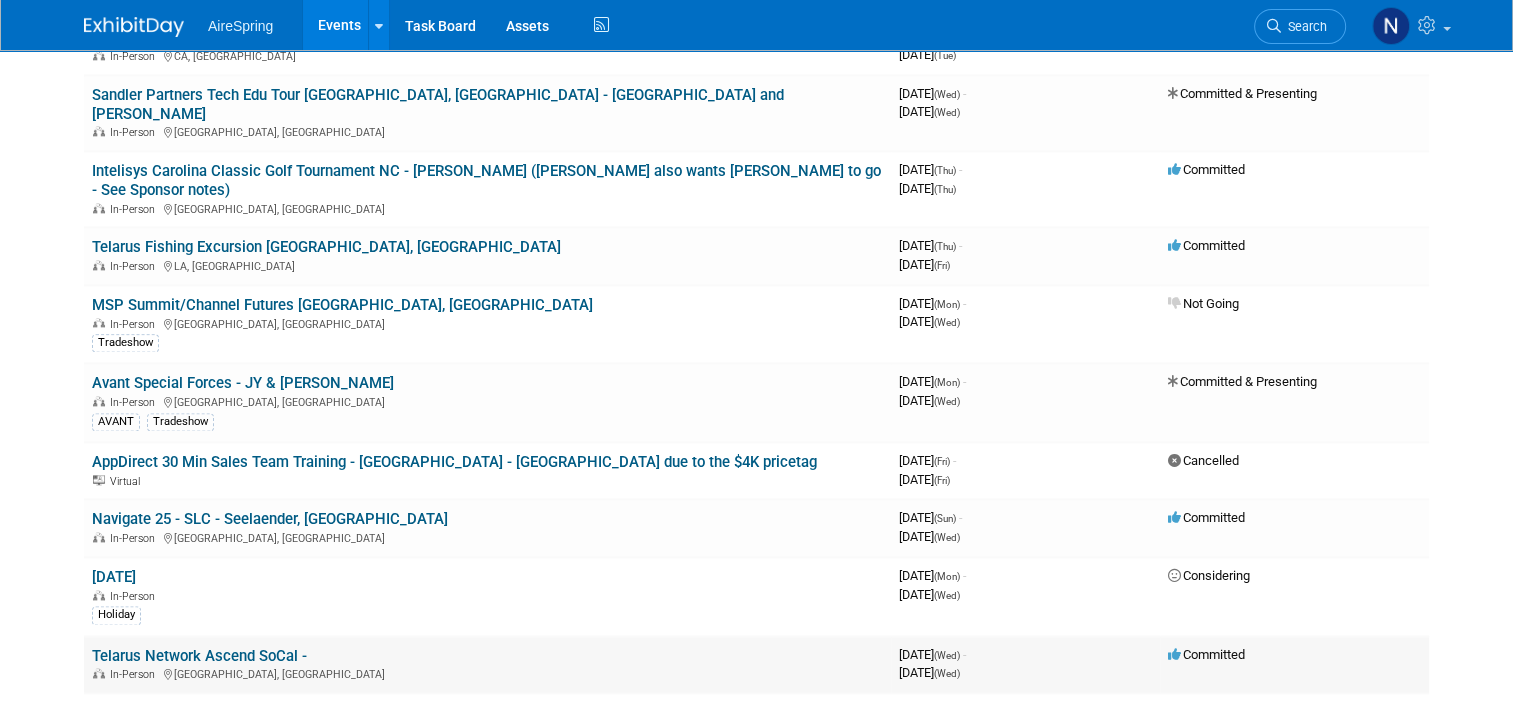 click on "Telarus Network Ascend SoCal -
In-Person
El Segundo, CA" at bounding box center (487, 664) 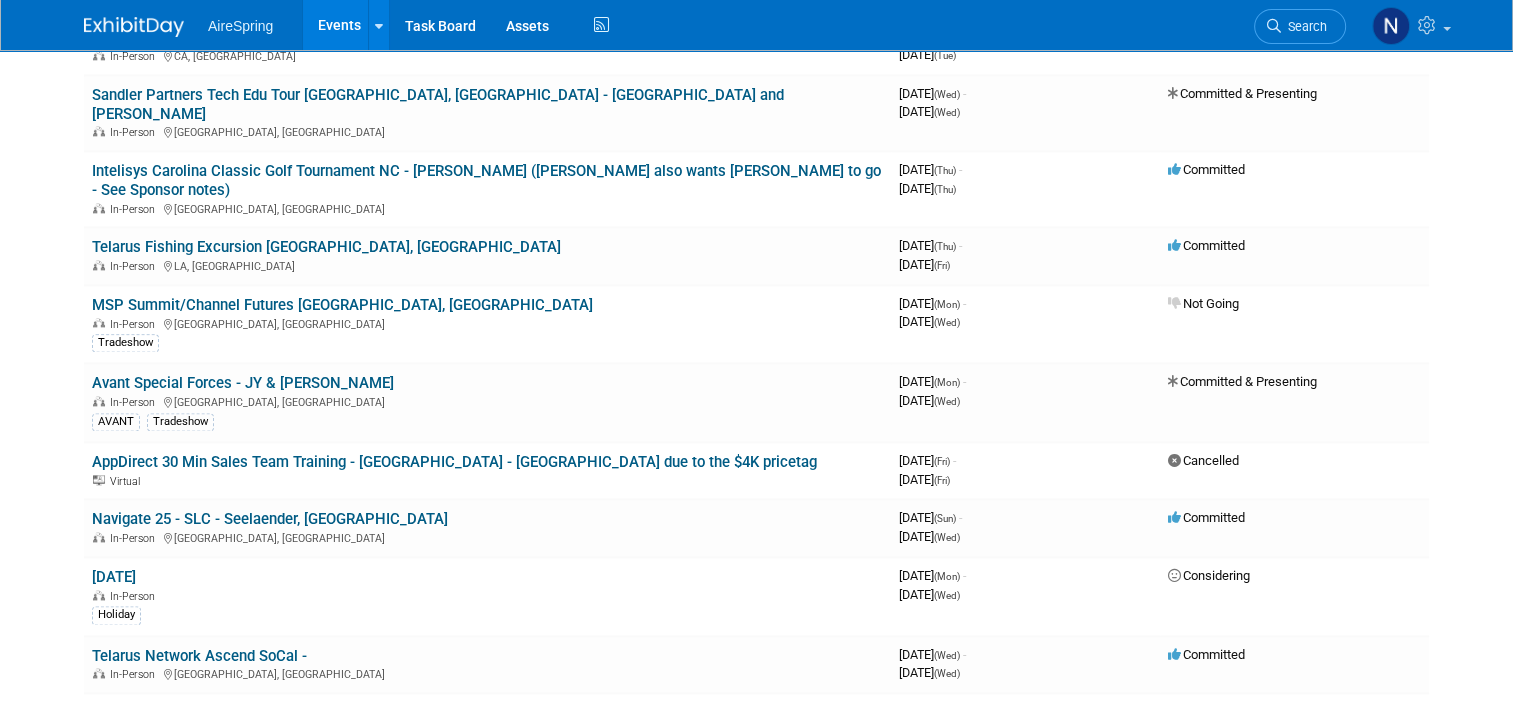 click on "Telarus Network Ascend SoCal -" at bounding box center [199, 656] 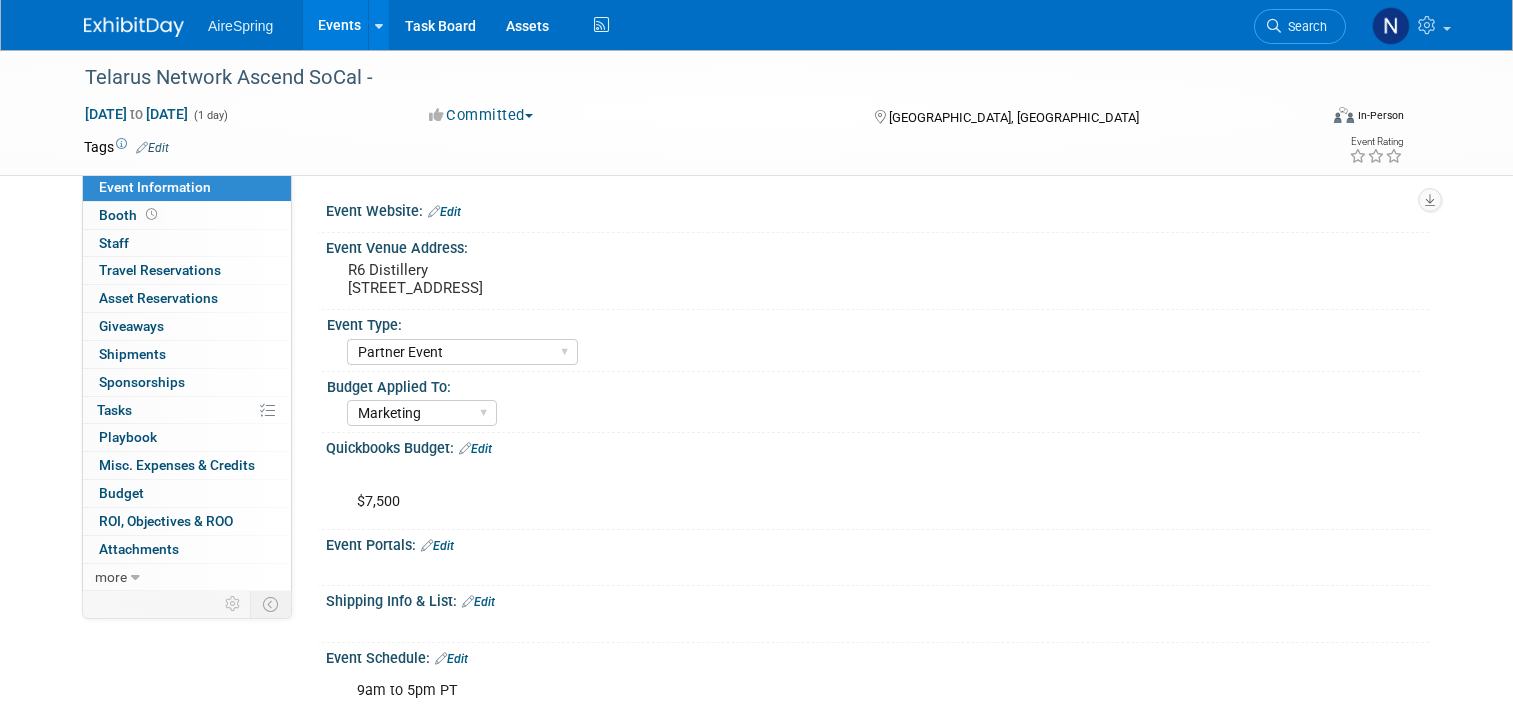 select on "Partner Event" 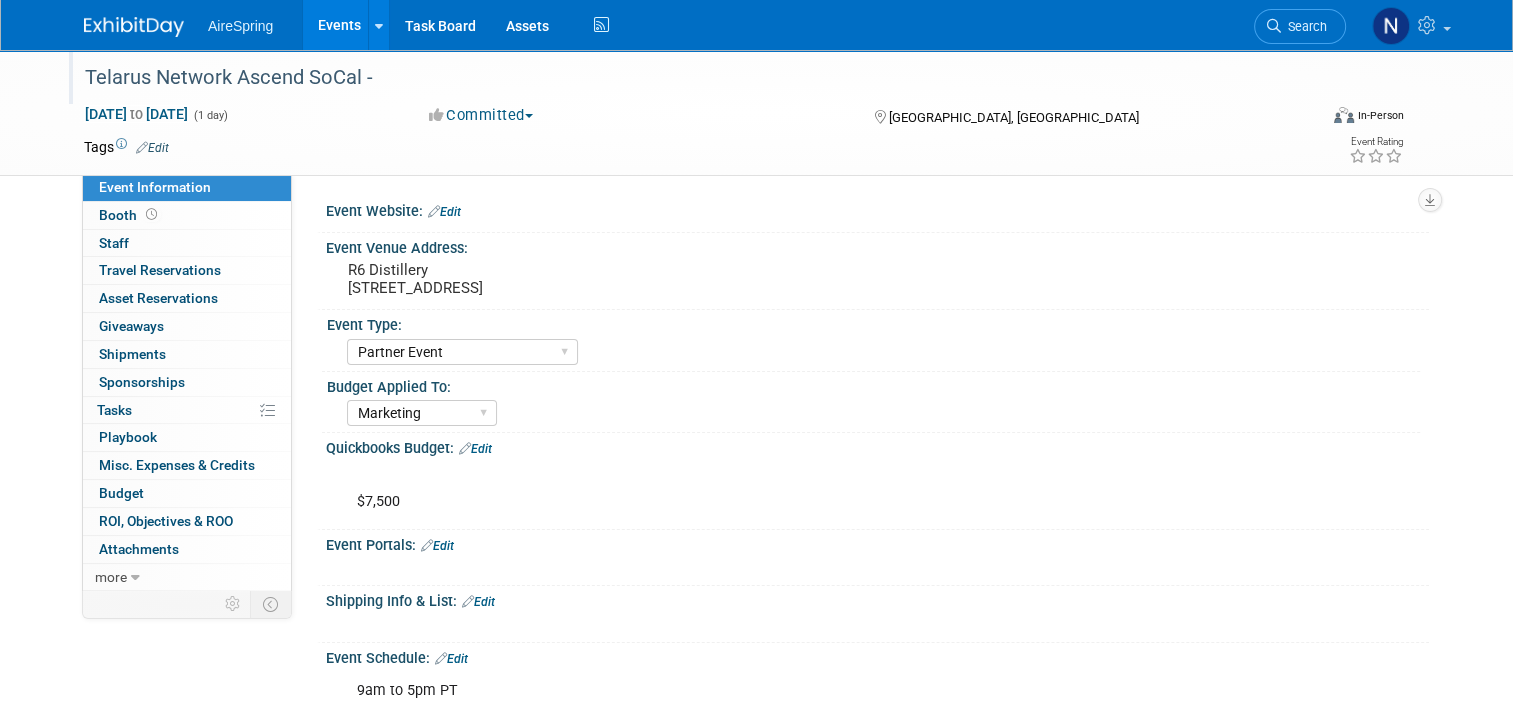 click on "Telarus Network Ascend SoCal -" at bounding box center (685, 78) 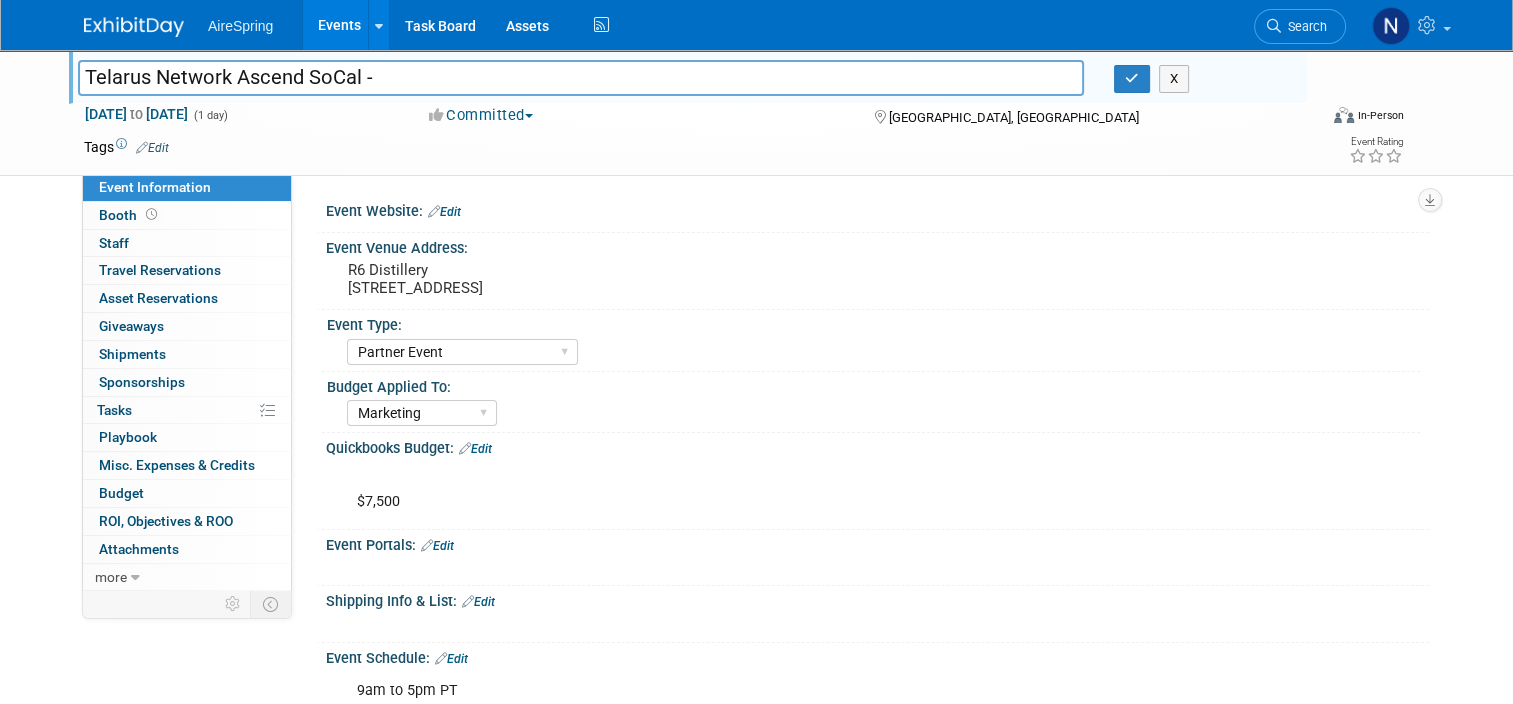 scroll, scrollTop: 0, scrollLeft: 0, axis: both 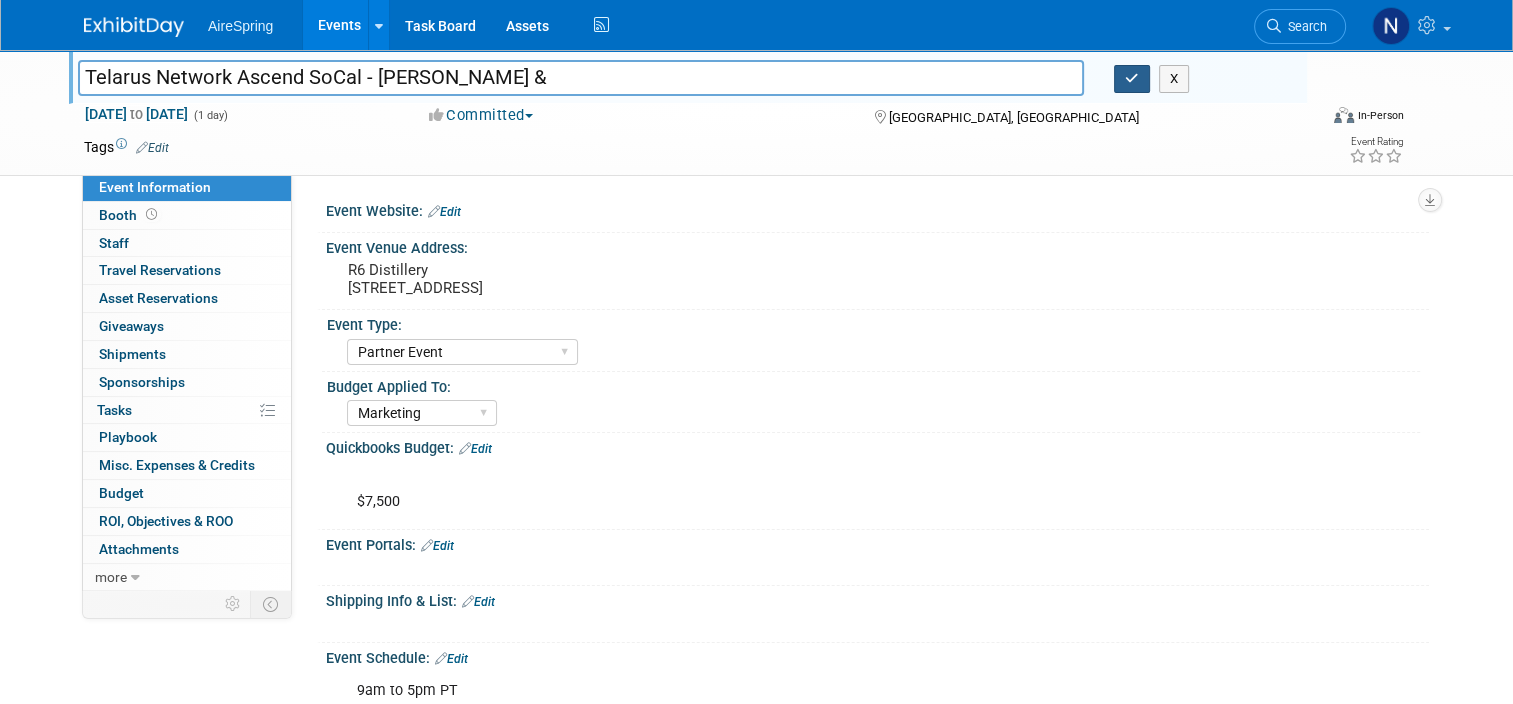 type on "Telarus Network Ascend SoCal - Castillo &" 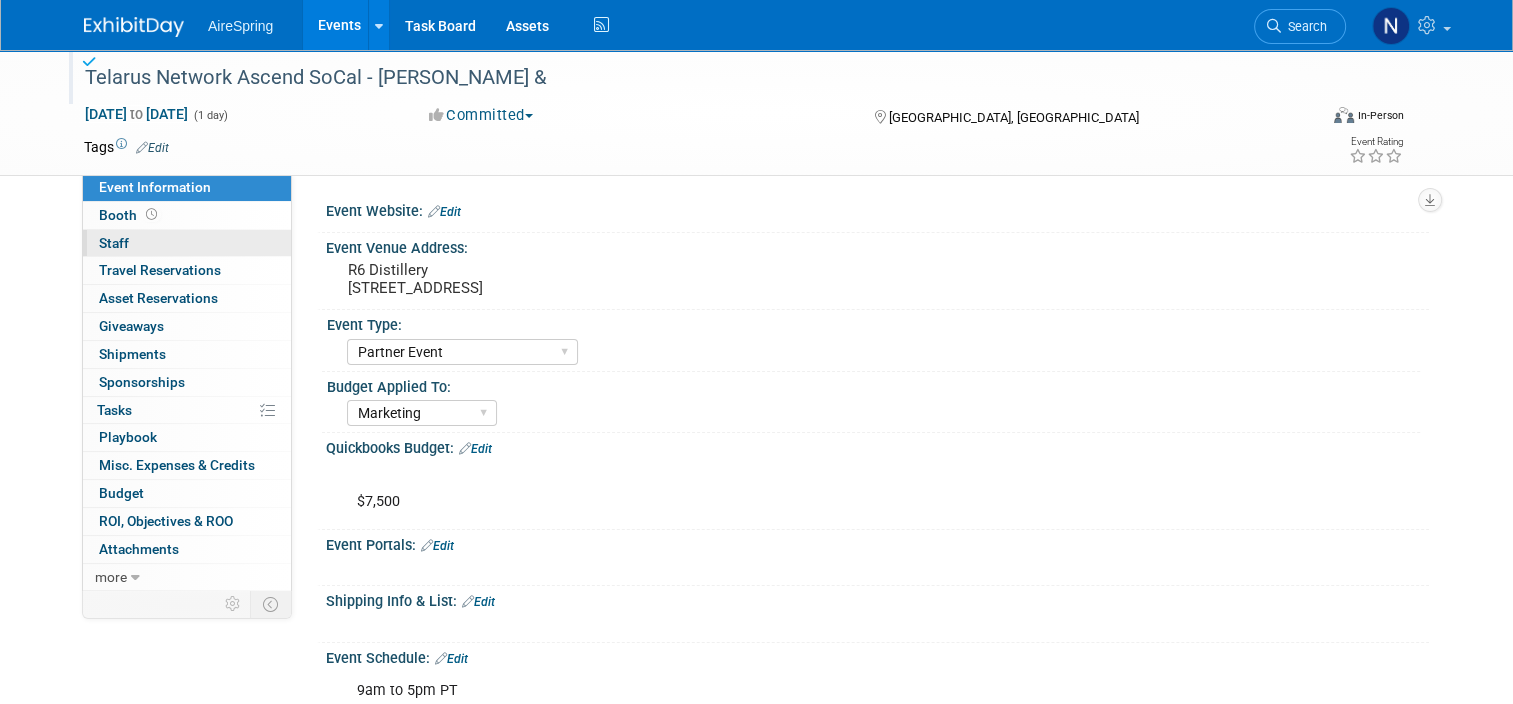 click on "0
Staff 0" at bounding box center (187, 243) 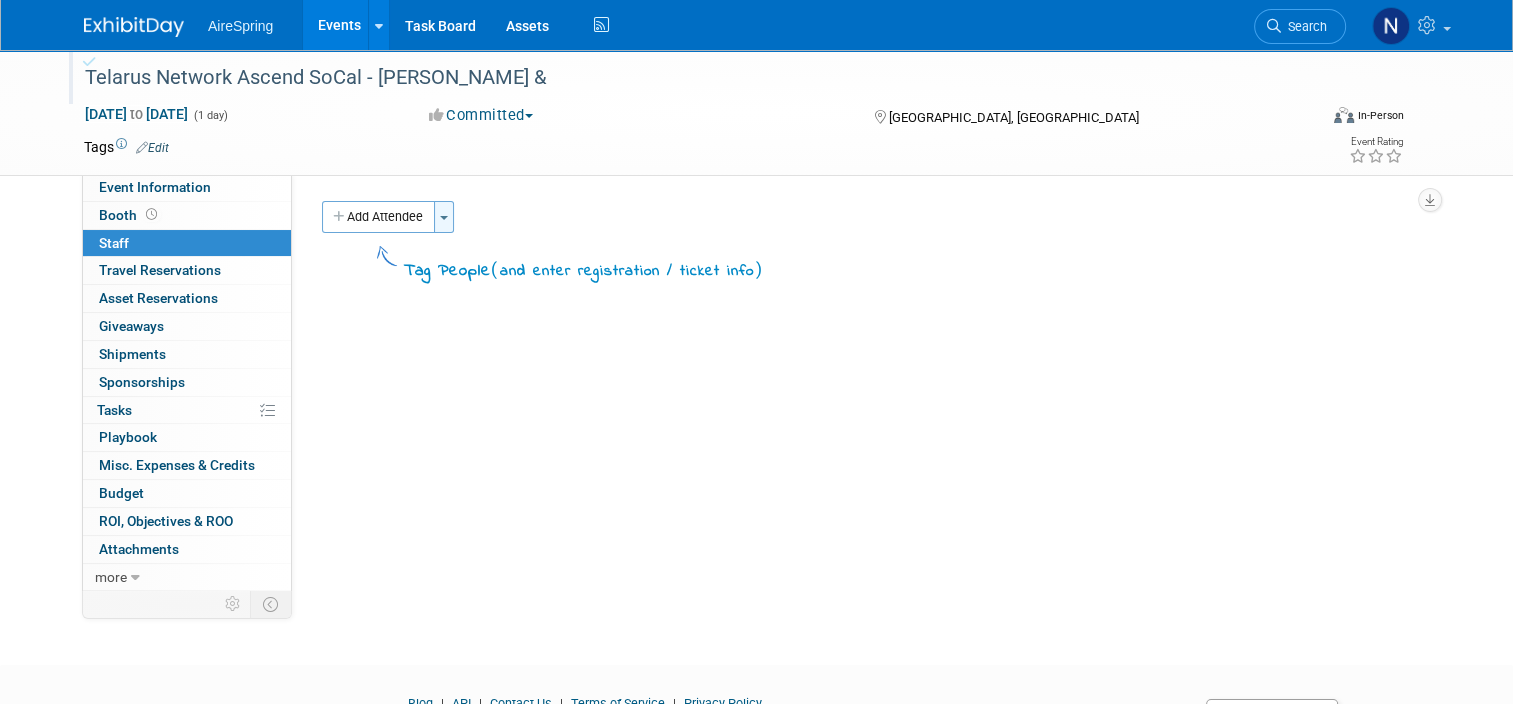 click on "Toggle Dropdown" at bounding box center (444, 217) 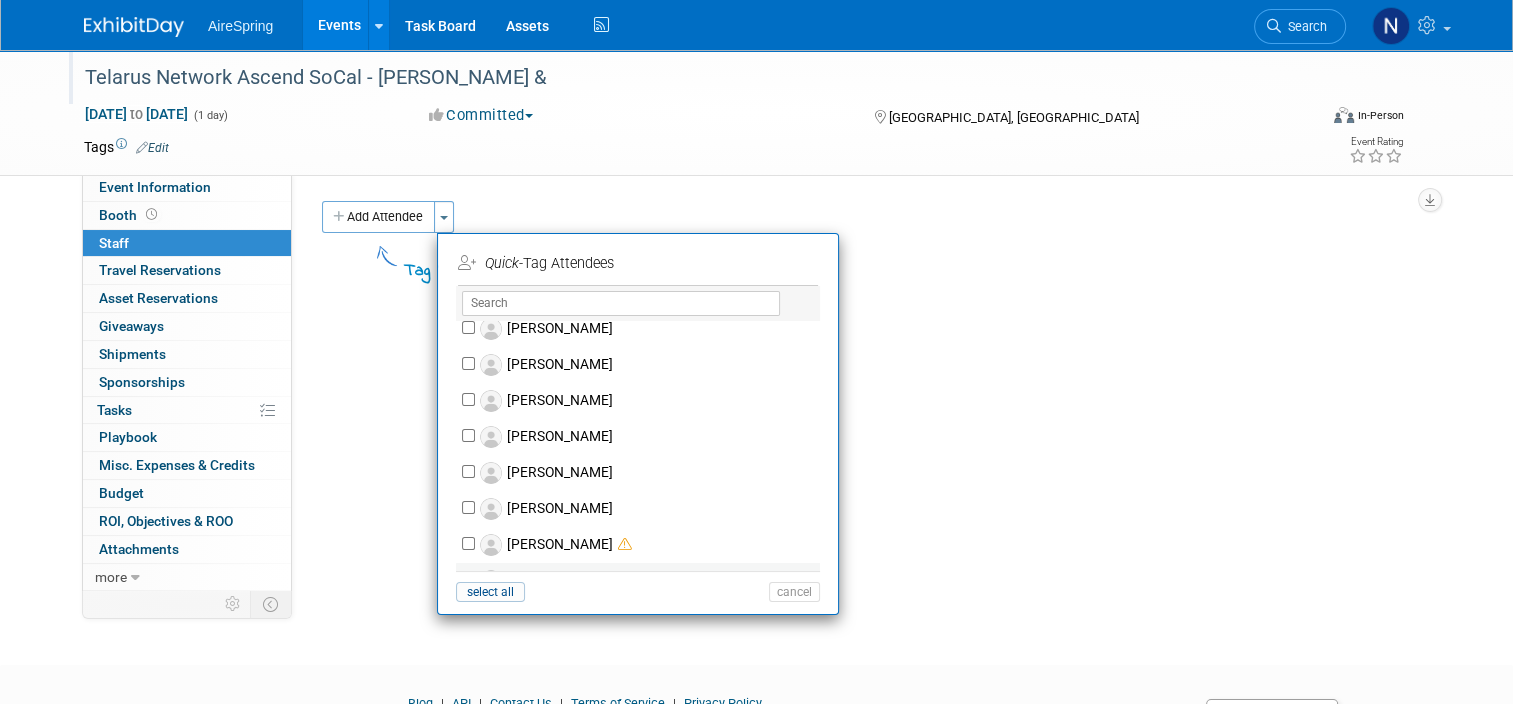 scroll, scrollTop: 2100, scrollLeft: 0, axis: vertical 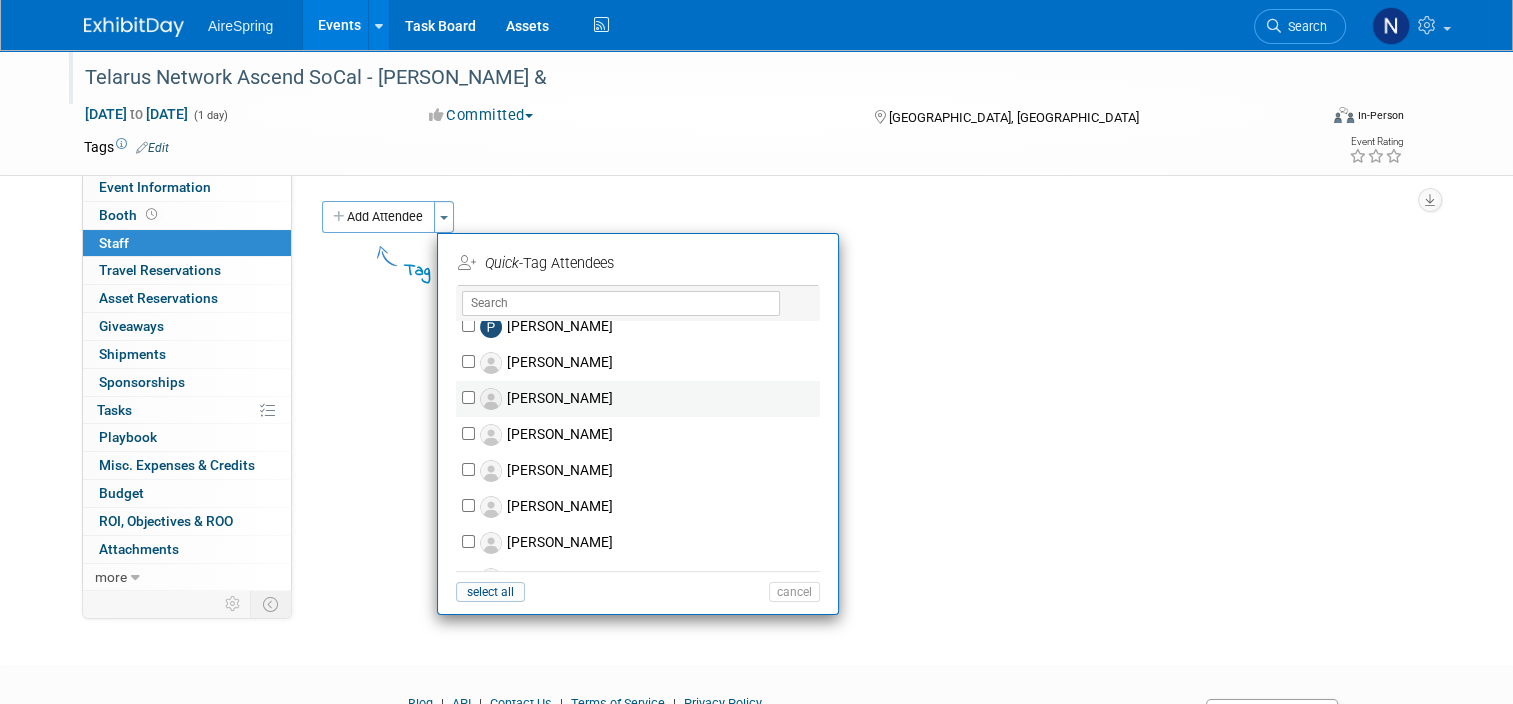 click on "Ralph Castillo" at bounding box center (651, 399) 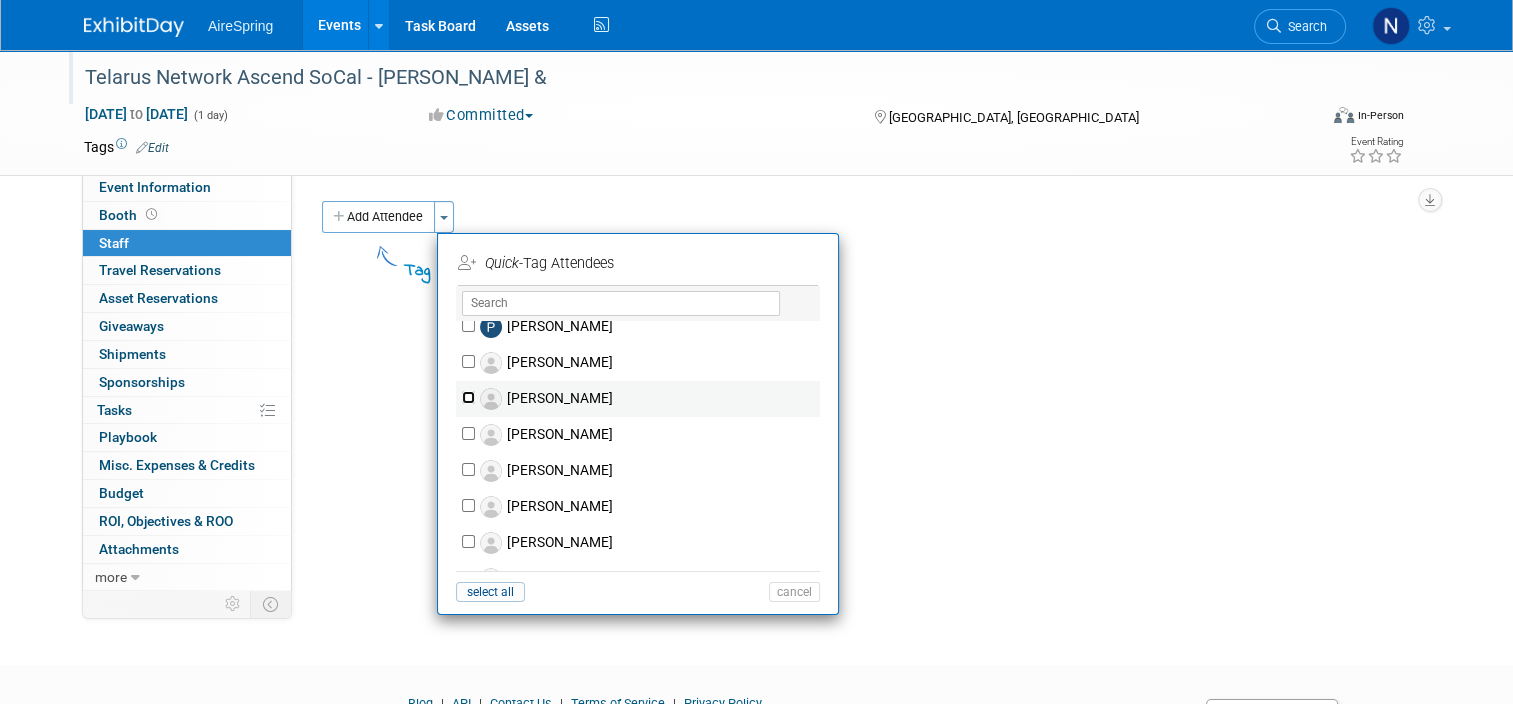 click on "Ralph Castillo" at bounding box center [468, 397] 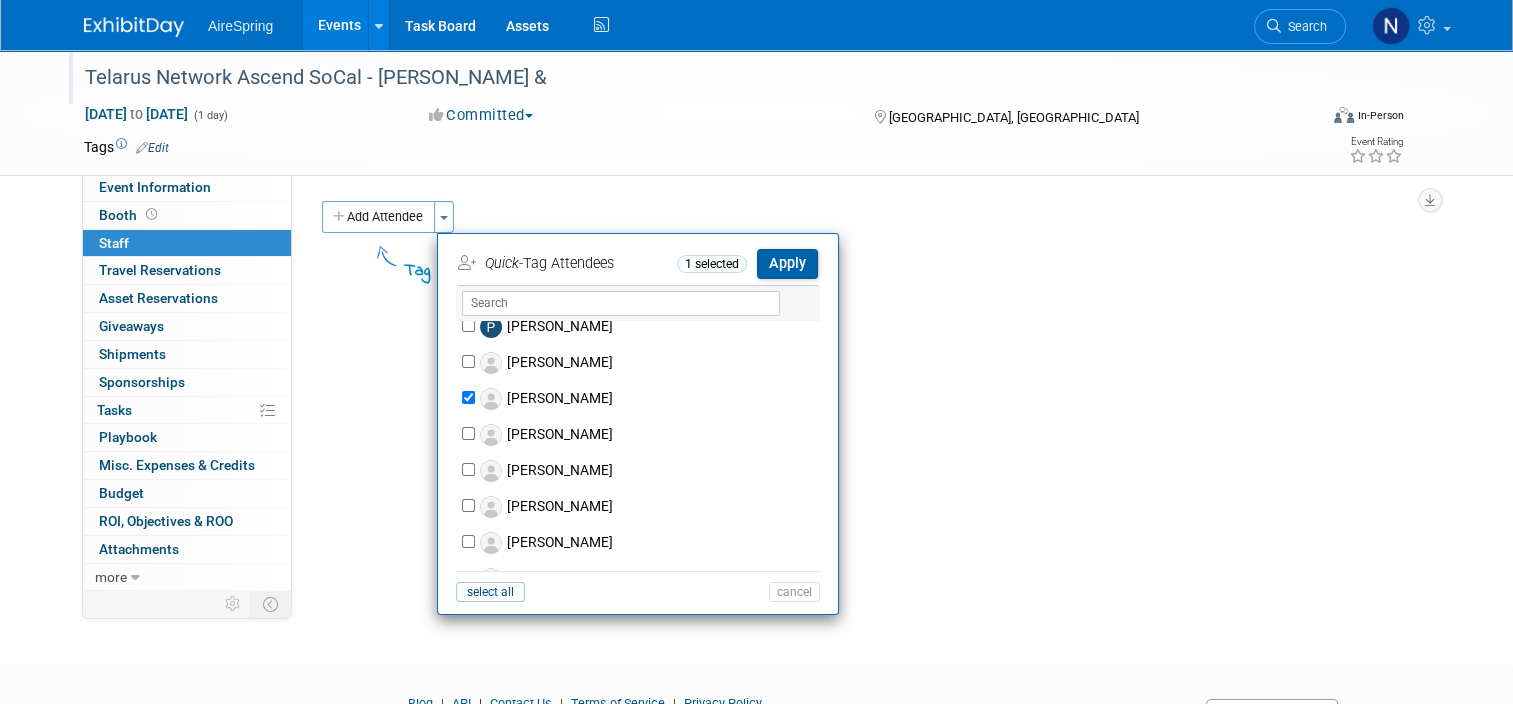 click on "Apply" at bounding box center (787, 263) 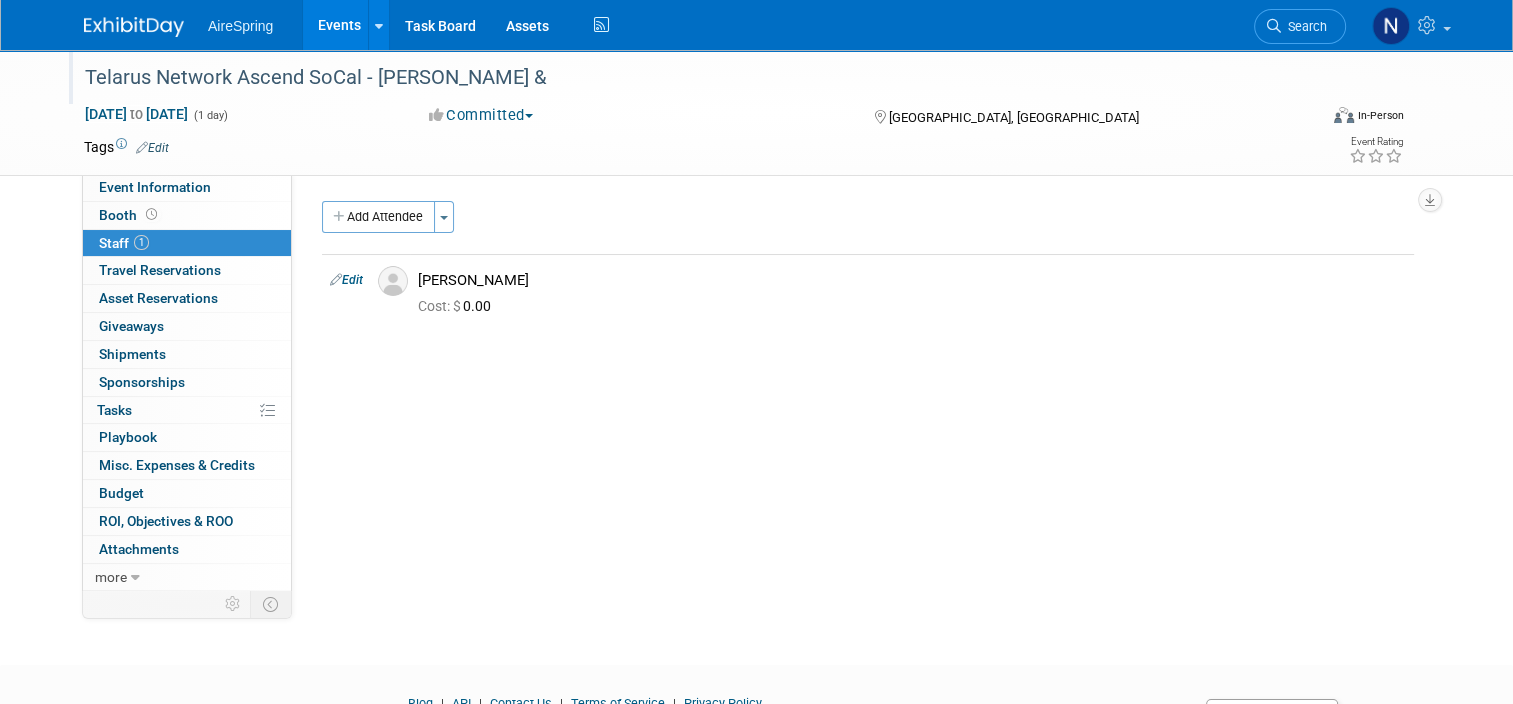 click on "Events" at bounding box center [339, 25] 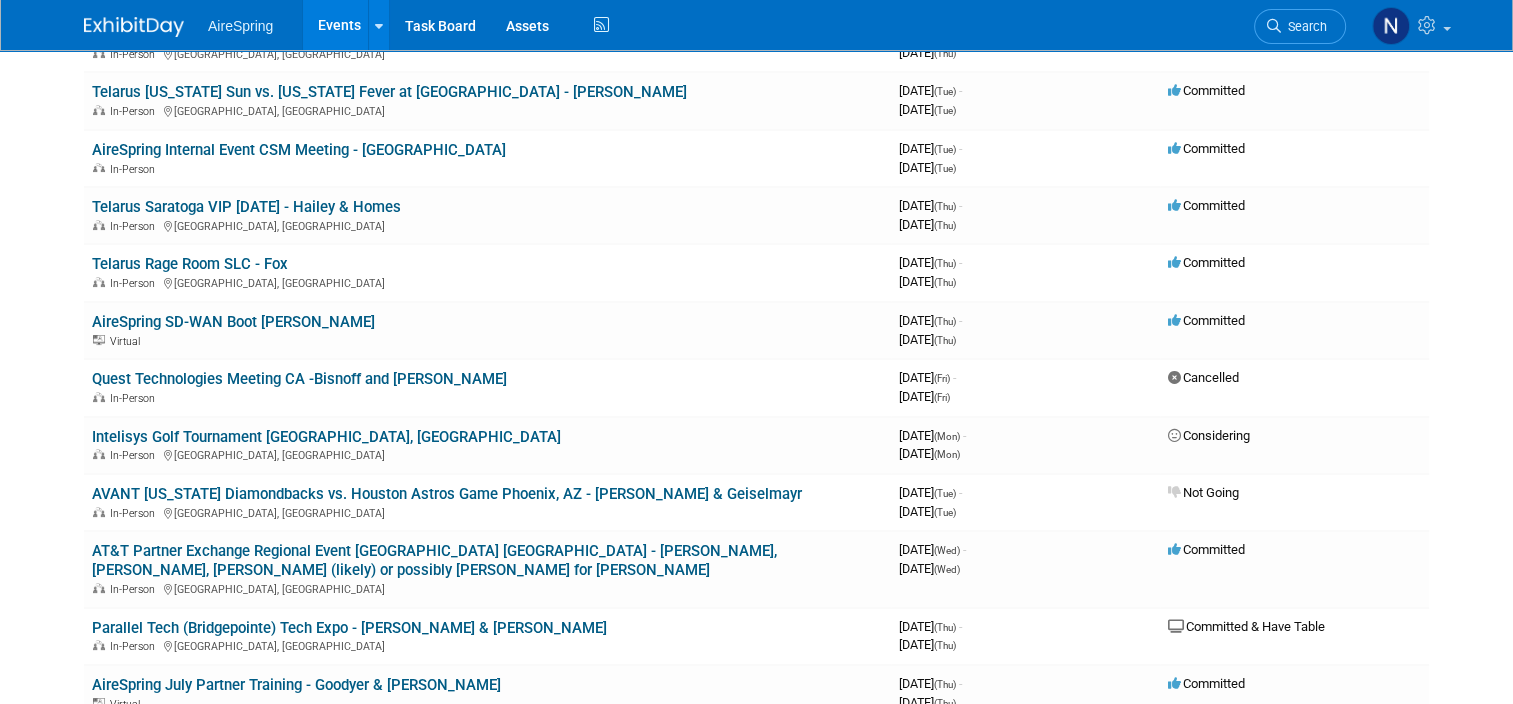 scroll, scrollTop: 500, scrollLeft: 0, axis: vertical 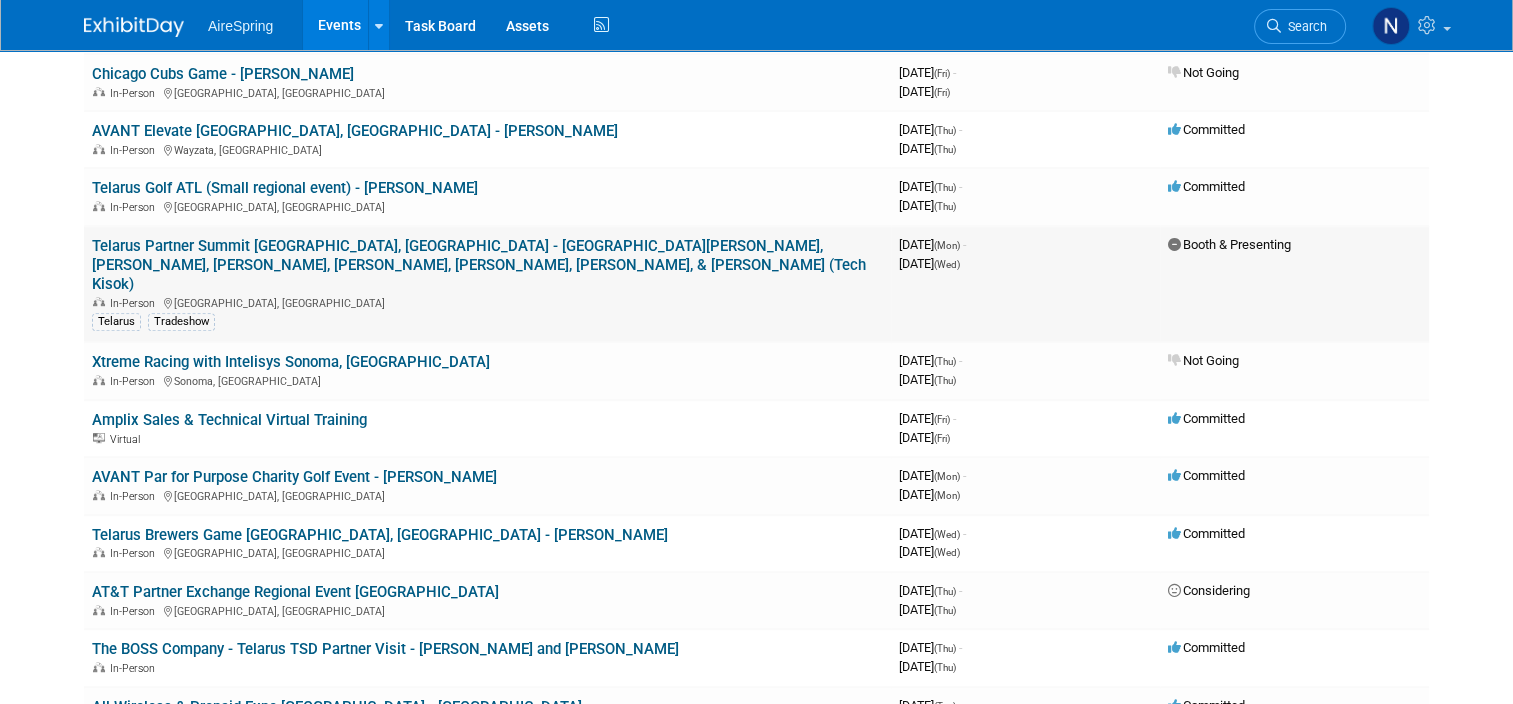 click on "Telarus Partner Summit [GEOGRAPHIC_DATA], [GEOGRAPHIC_DATA] - [GEOGRAPHIC_DATA][PERSON_NAME], [PERSON_NAME], [PERSON_NAME], [PERSON_NAME], [PERSON_NAME], [PERSON_NAME], & [PERSON_NAME] (Tech Kisok)" at bounding box center (479, 265) 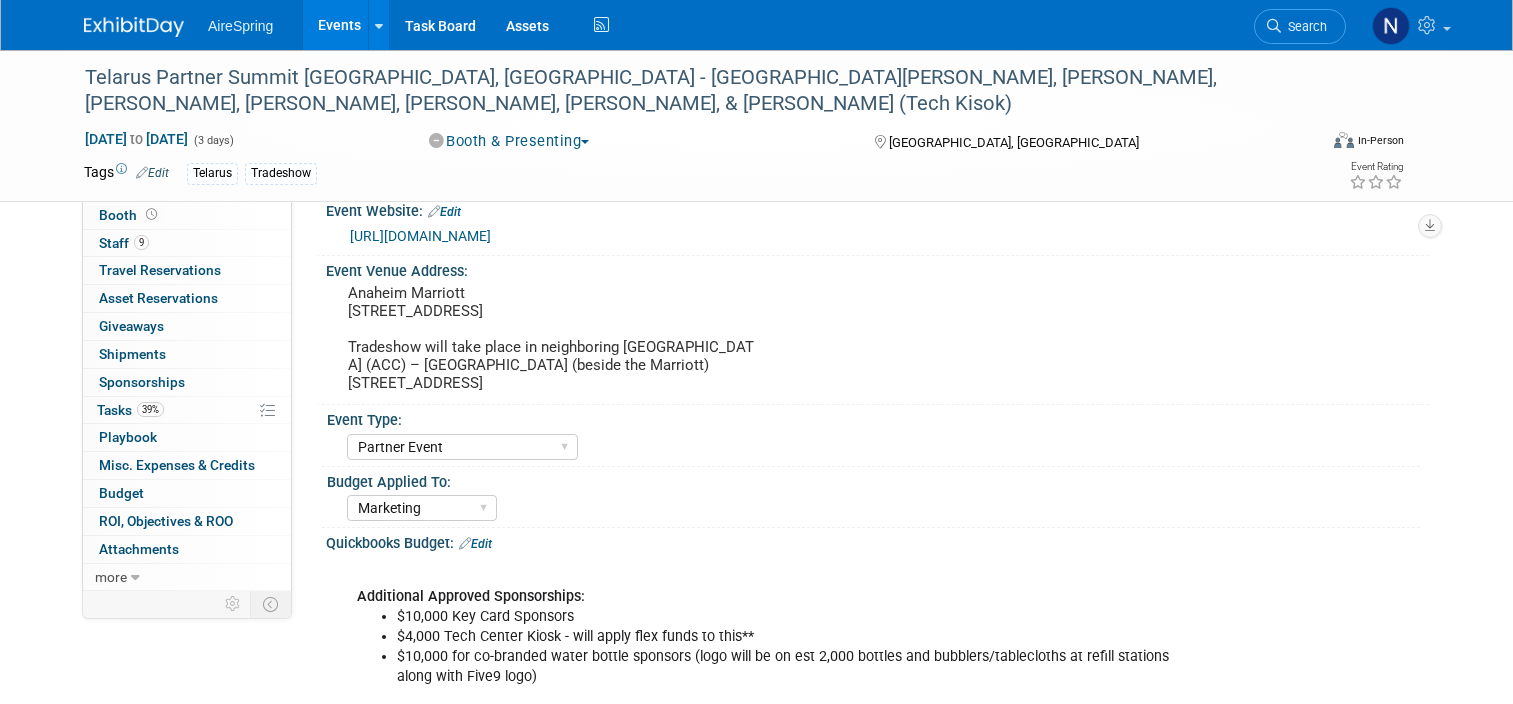 select on "Partner Event" 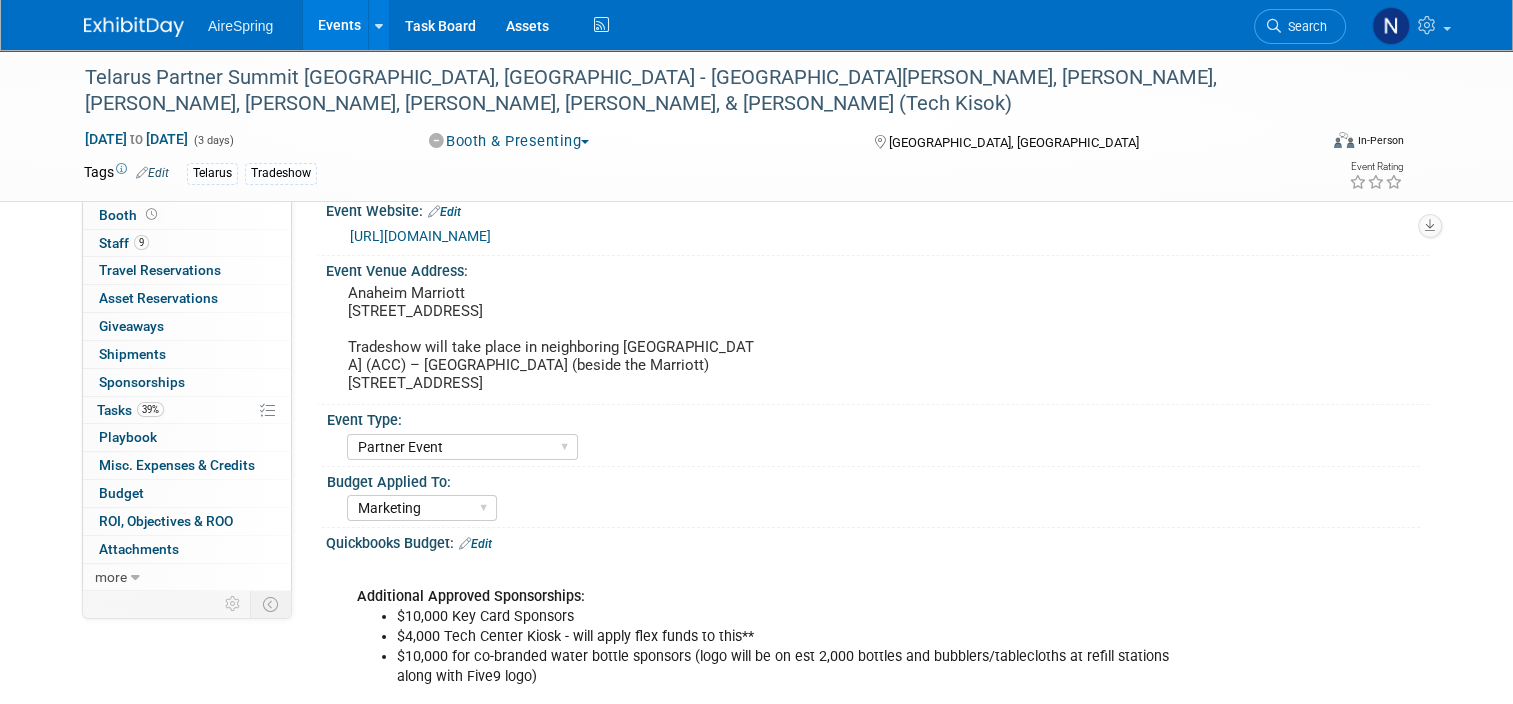 scroll, scrollTop: 0, scrollLeft: 0, axis: both 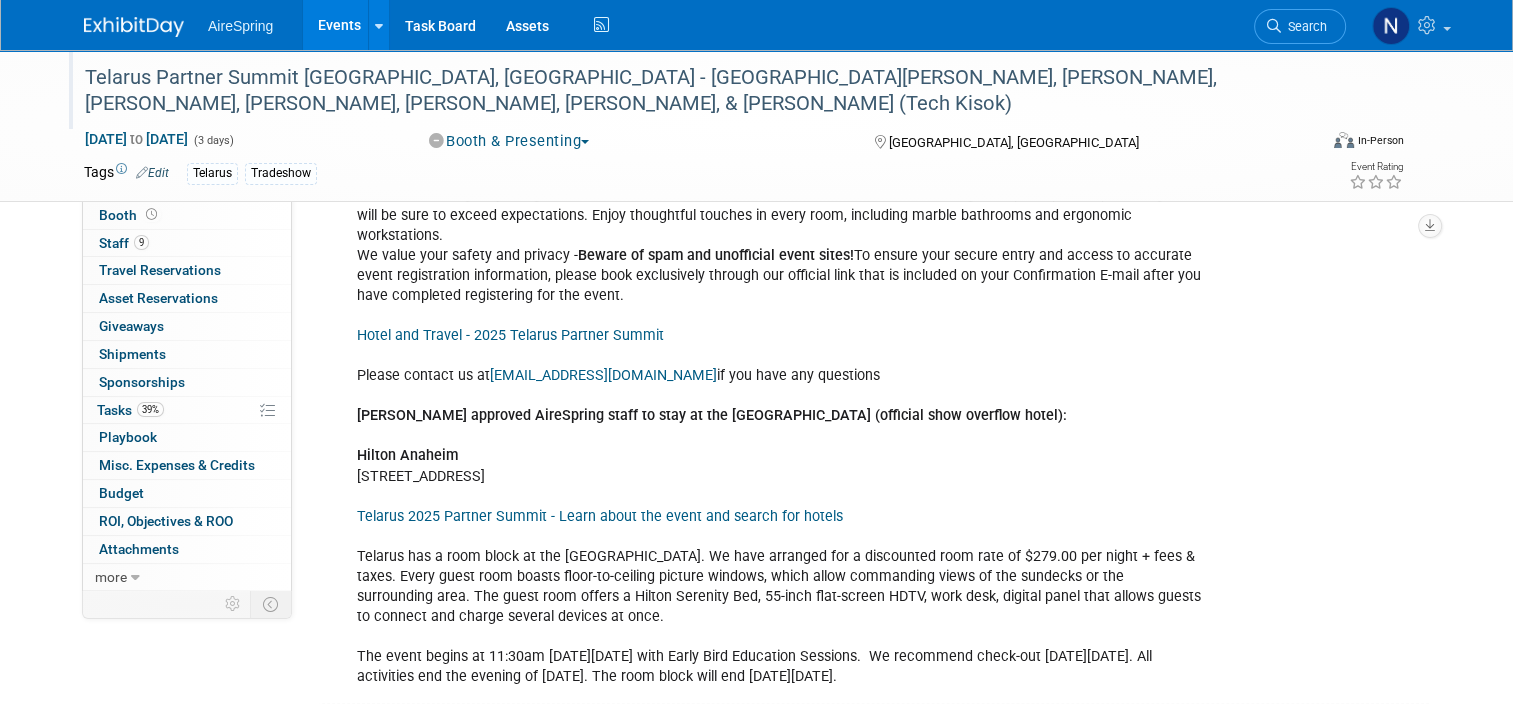 click on "Telarus Partner Summit [GEOGRAPHIC_DATA], [GEOGRAPHIC_DATA] - [GEOGRAPHIC_DATA][PERSON_NAME], [PERSON_NAME], [PERSON_NAME], [PERSON_NAME], [PERSON_NAME], [PERSON_NAME], & [PERSON_NAME] (Tech Kisok)" at bounding box center [685, 90] 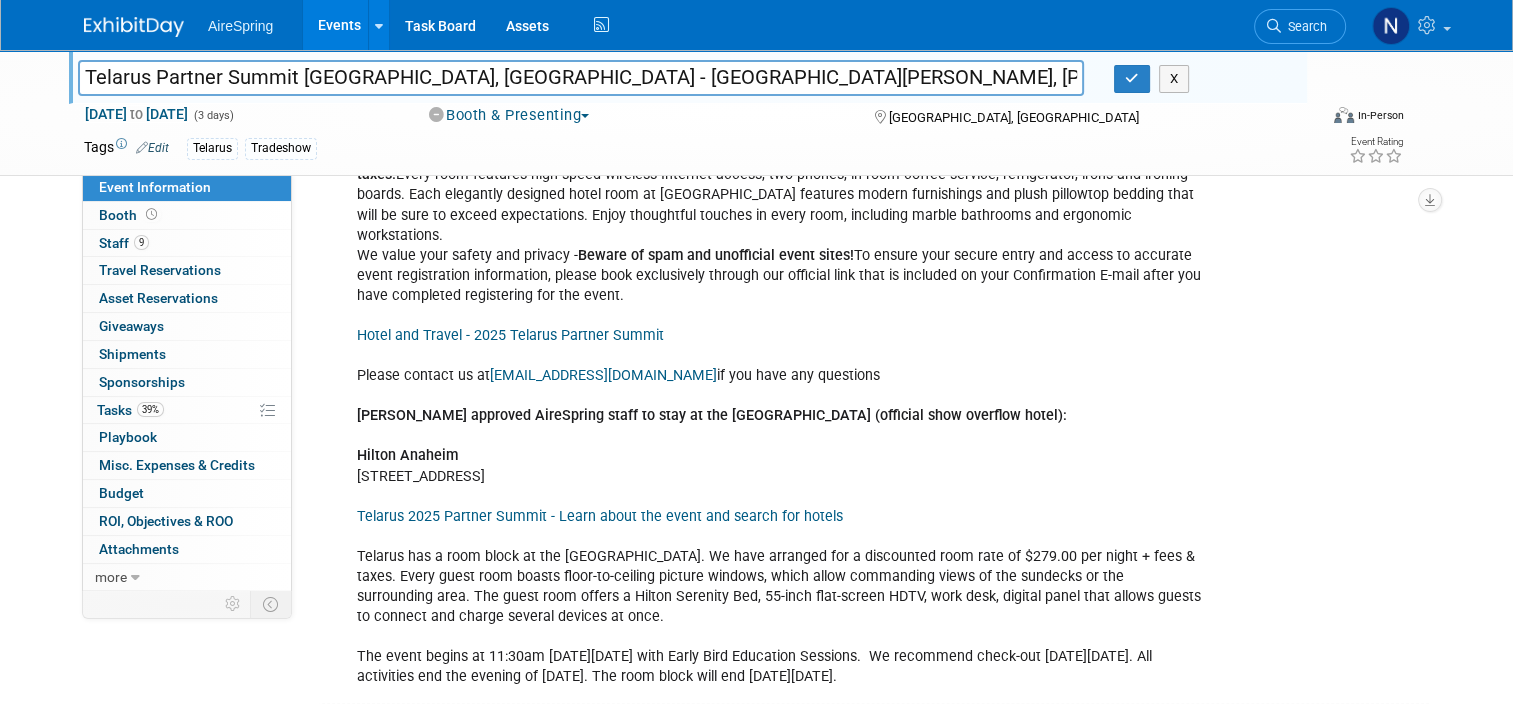click on "Telarus Partner Summit [GEOGRAPHIC_DATA], [GEOGRAPHIC_DATA] - [GEOGRAPHIC_DATA][PERSON_NAME], [PERSON_NAME], [PERSON_NAME], [PERSON_NAME], [PERSON_NAME], [PERSON_NAME], & [PERSON_NAME] (Tech Kisok)" at bounding box center (581, 77) 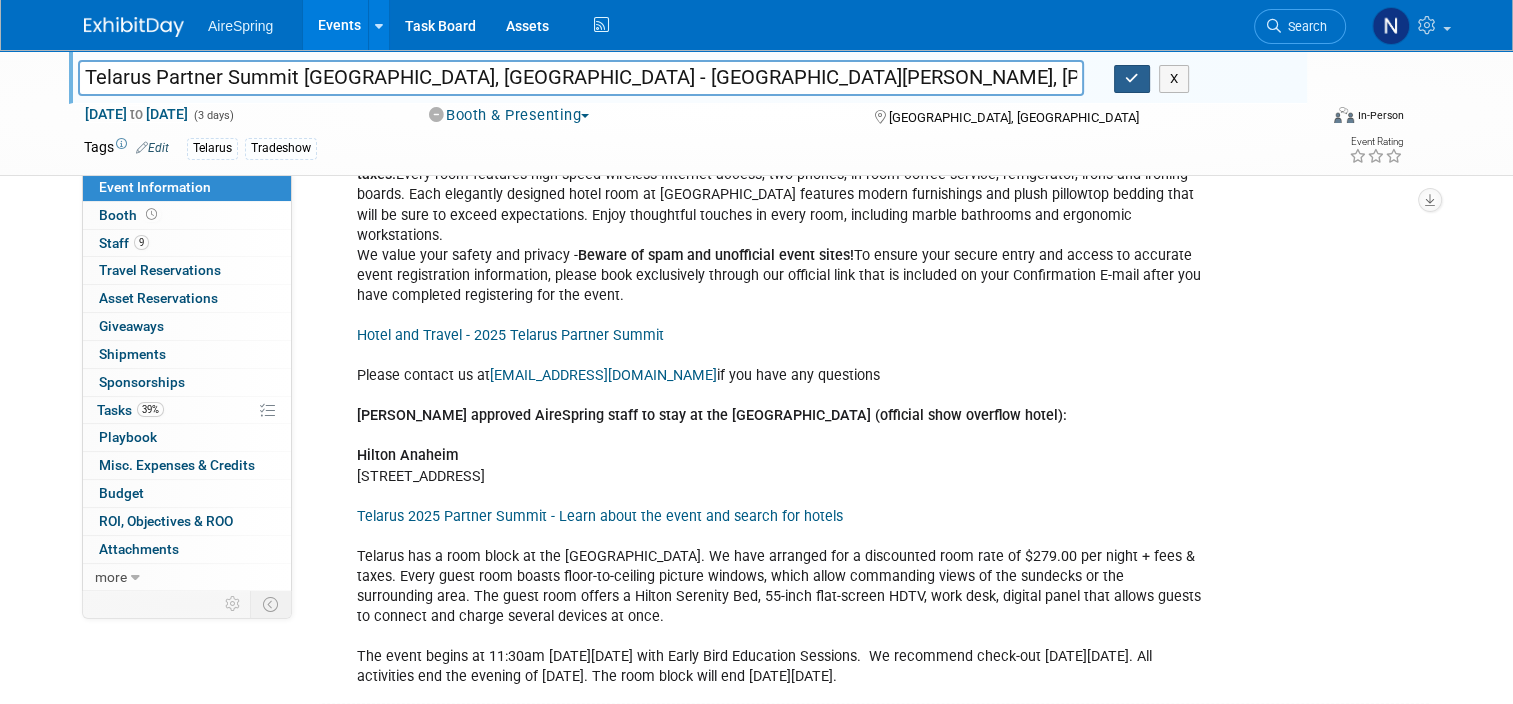 type on "Telarus Partner Summit Anaheim, CA - Hailey, JY, Lomond, Krebs, Curtis, Michael, Gabe, Fox, Toscano, & Sigmon (Tech Kisok)" 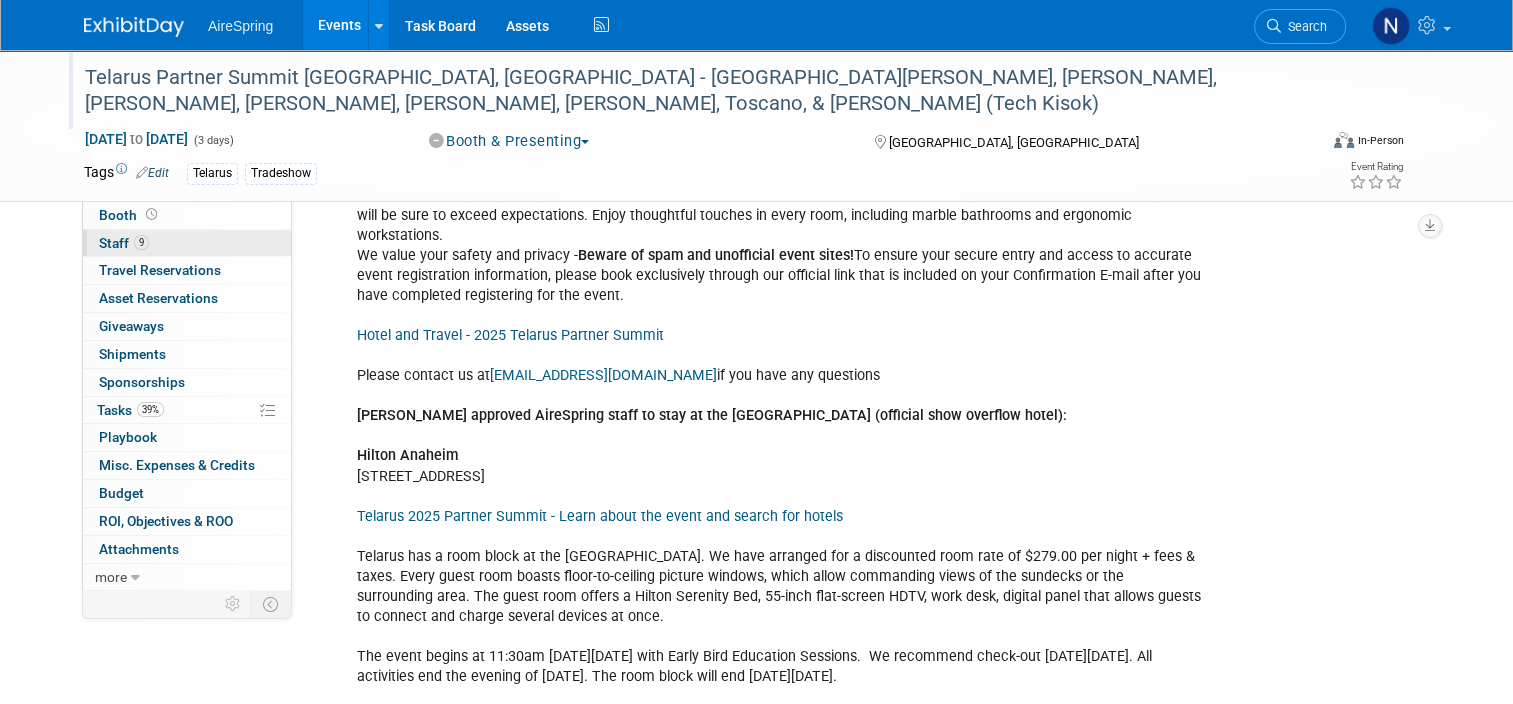 click on "9
Staff 9" at bounding box center (187, 243) 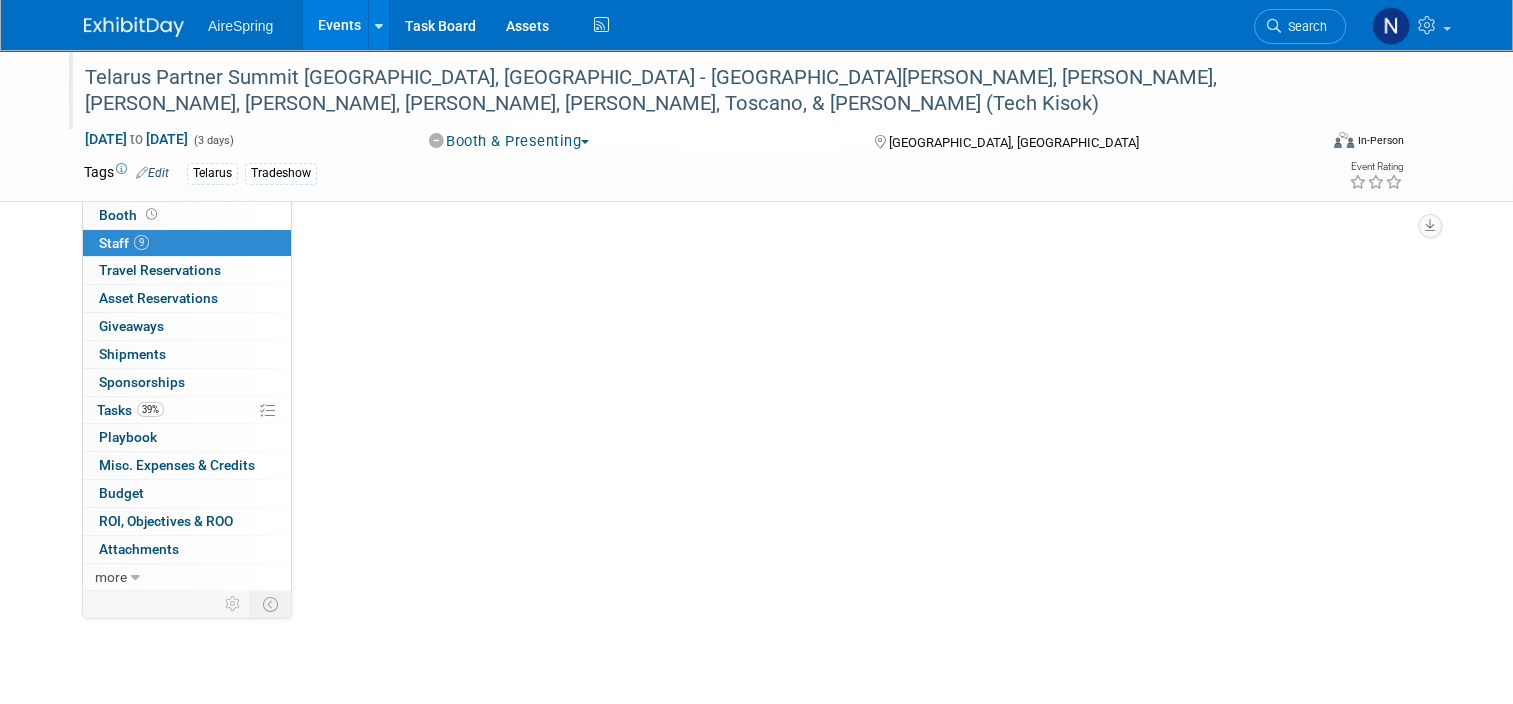 scroll, scrollTop: 0, scrollLeft: 0, axis: both 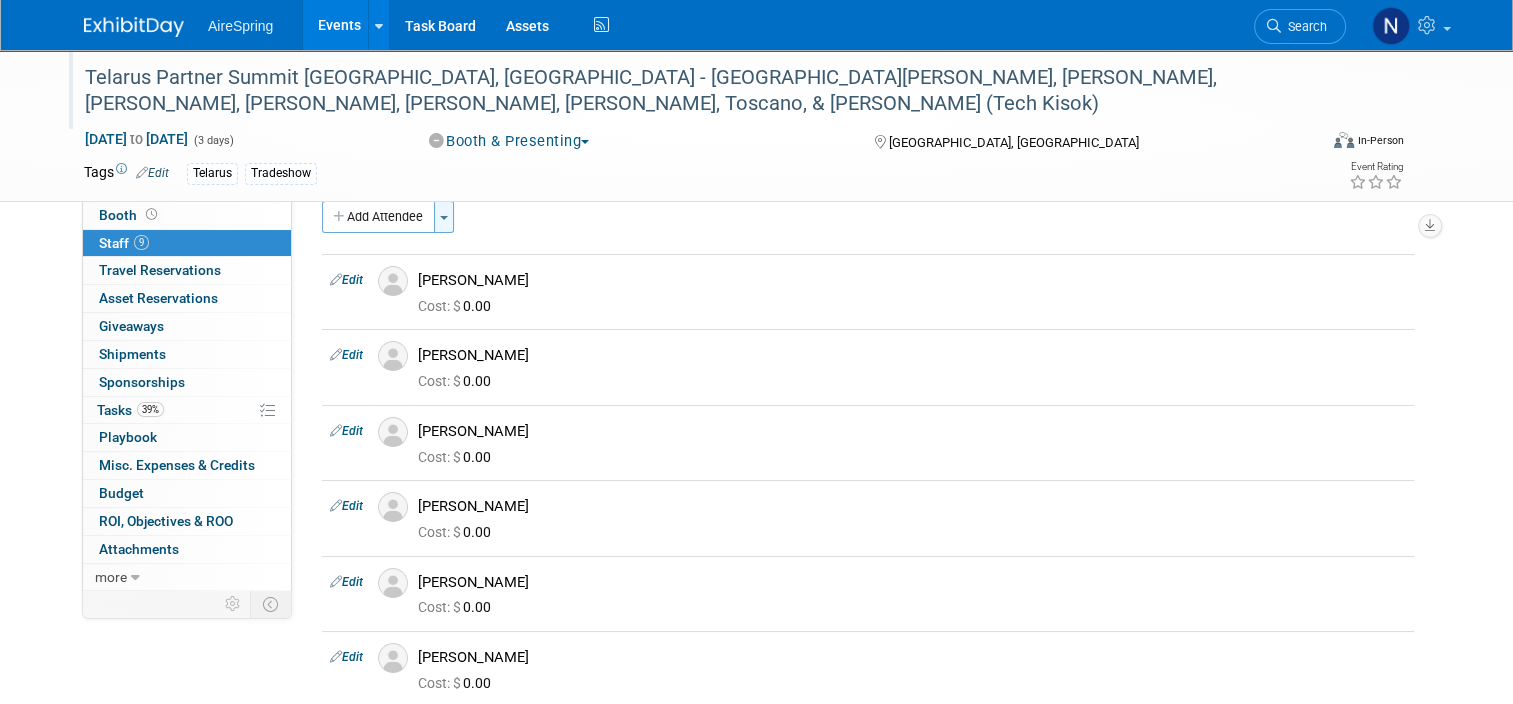 click on "Toggle Dropdown" at bounding box center [444, 217] 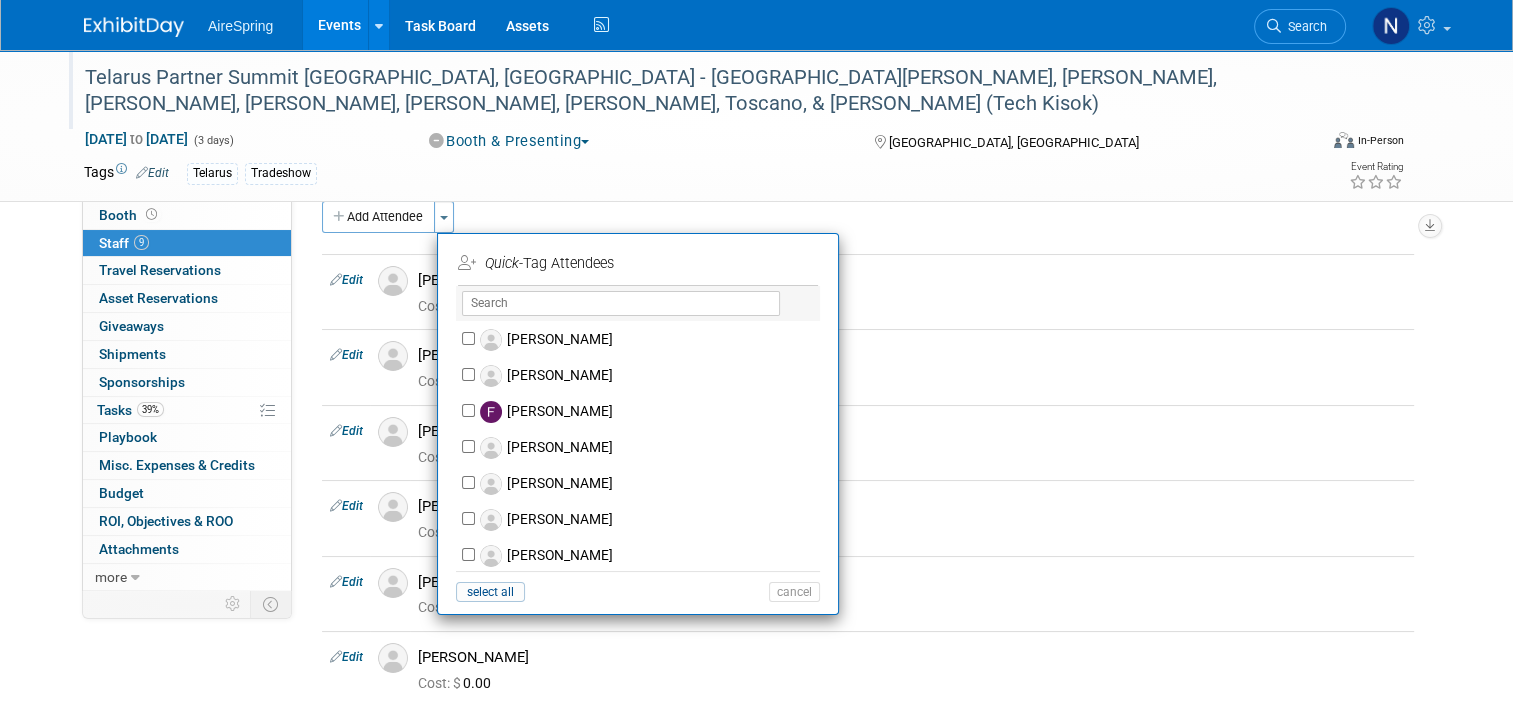 scroll, scrollTop: 800, scrollLeft: 0, axis: vertical 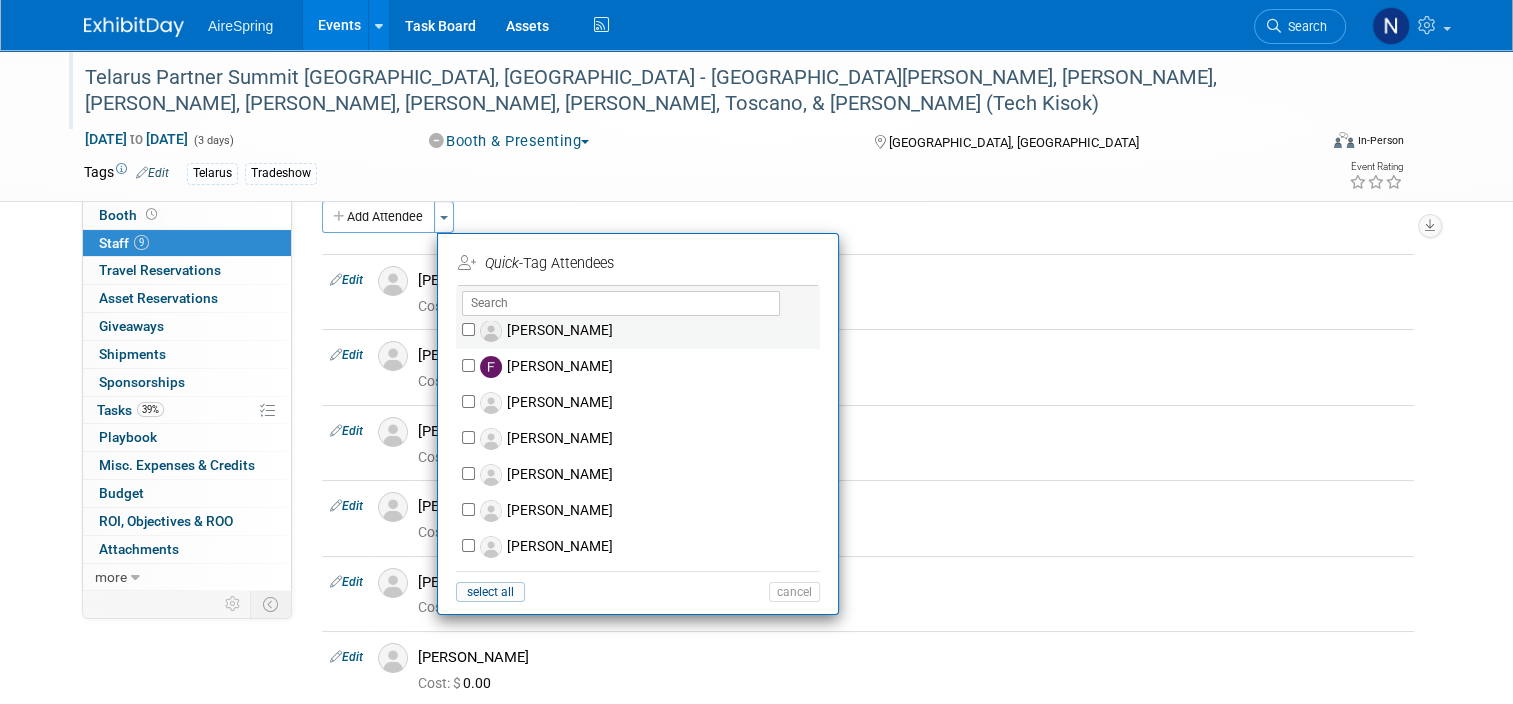 click on "Felix Toscano" at bounding box center (651, 331) 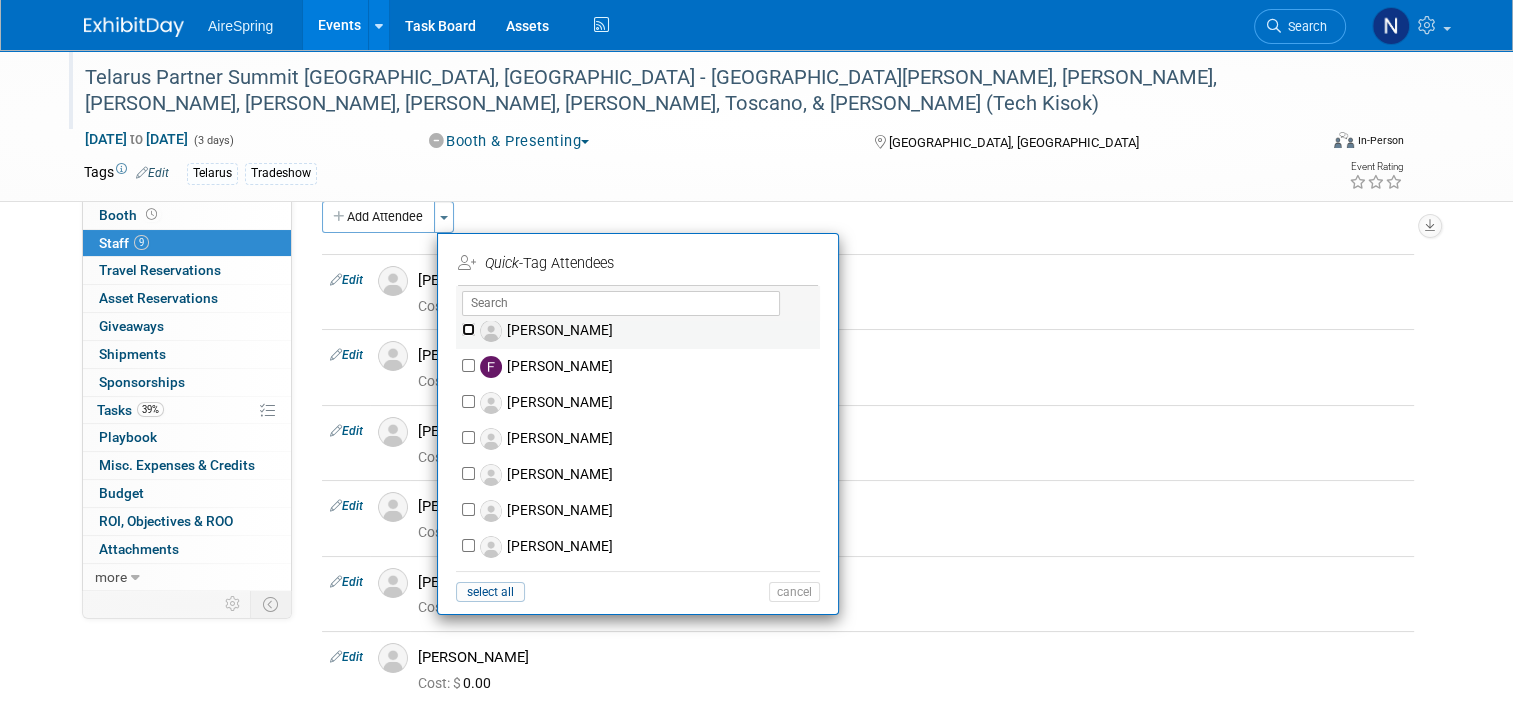 click on "Felix Toscano" at bounding box center (468, 329) 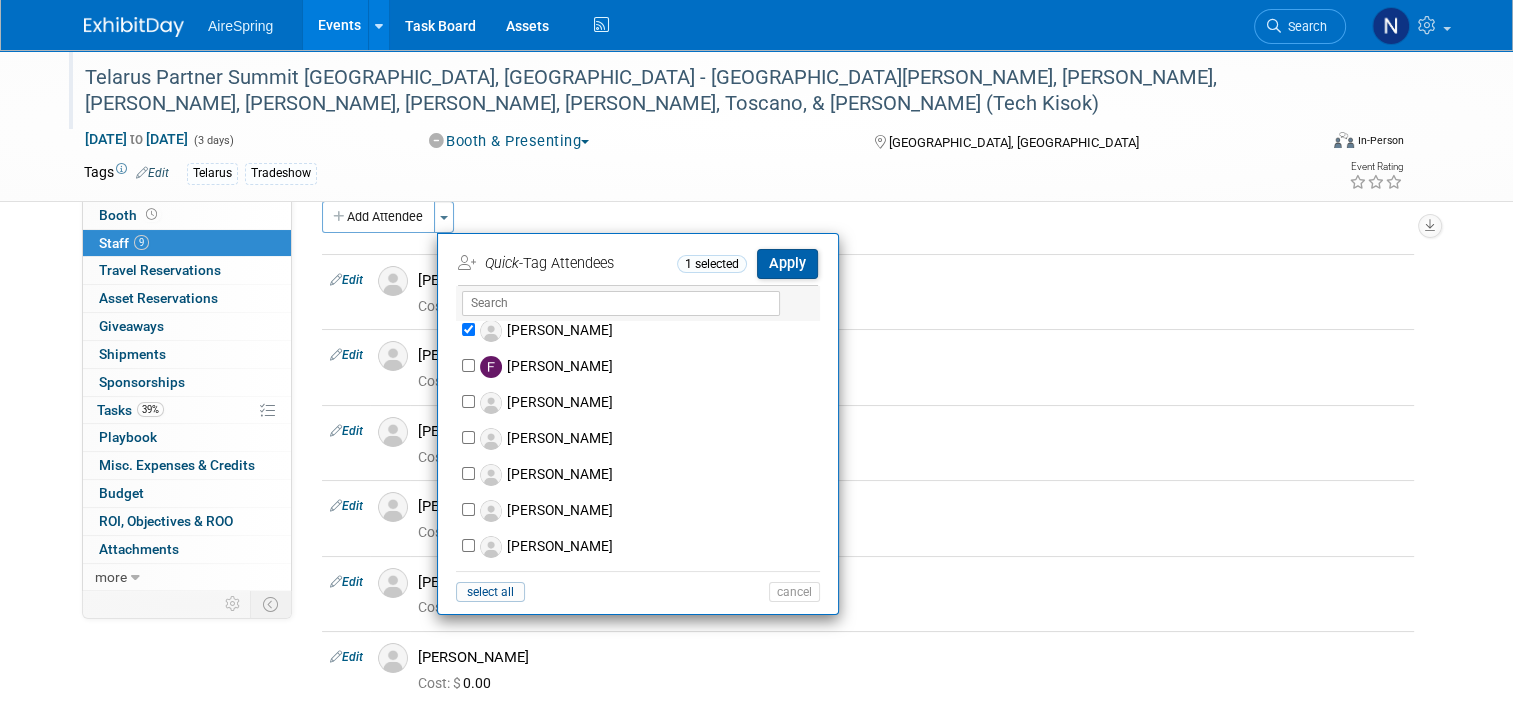 click on "Apply" at bounding box center [787, 263] 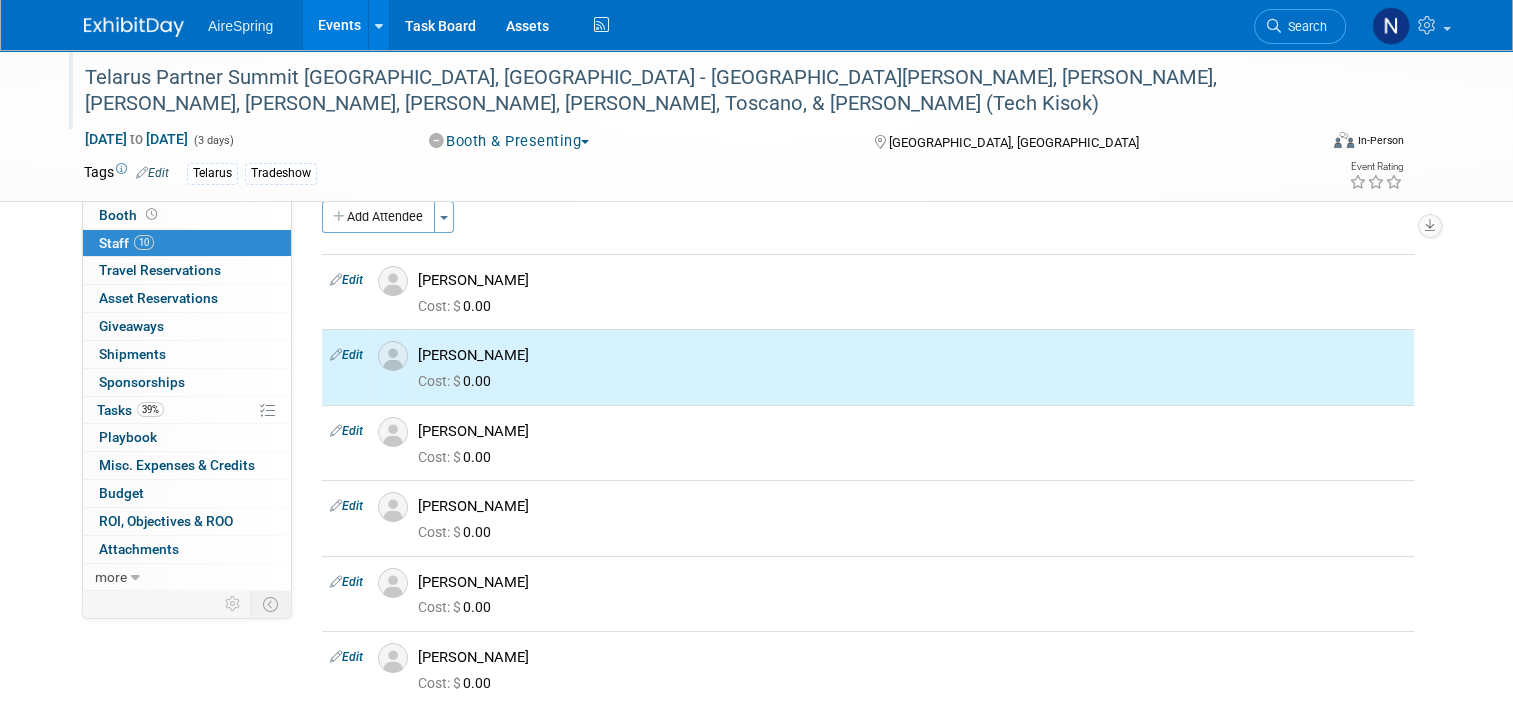 click on "Event Information" at bounding box center (155, 187) 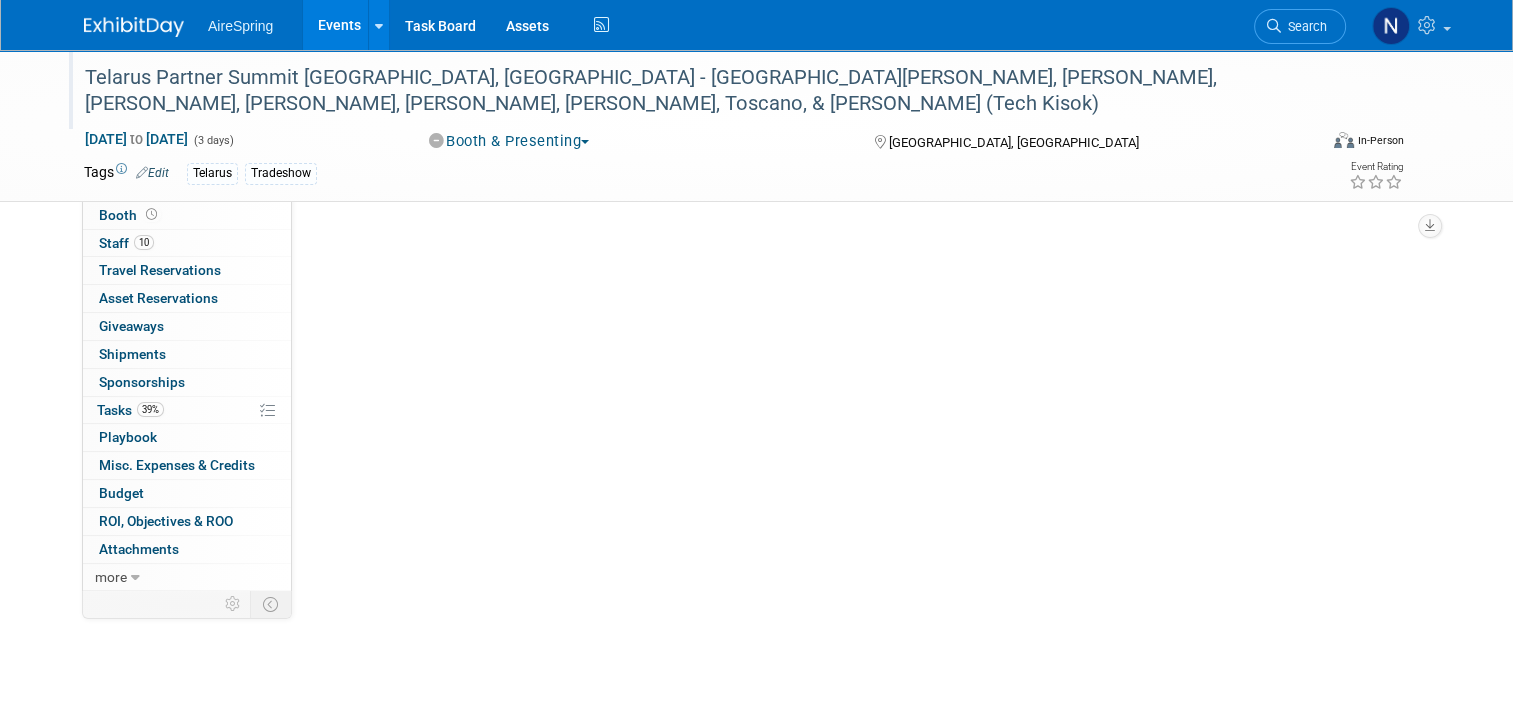 select on "Partner Event" 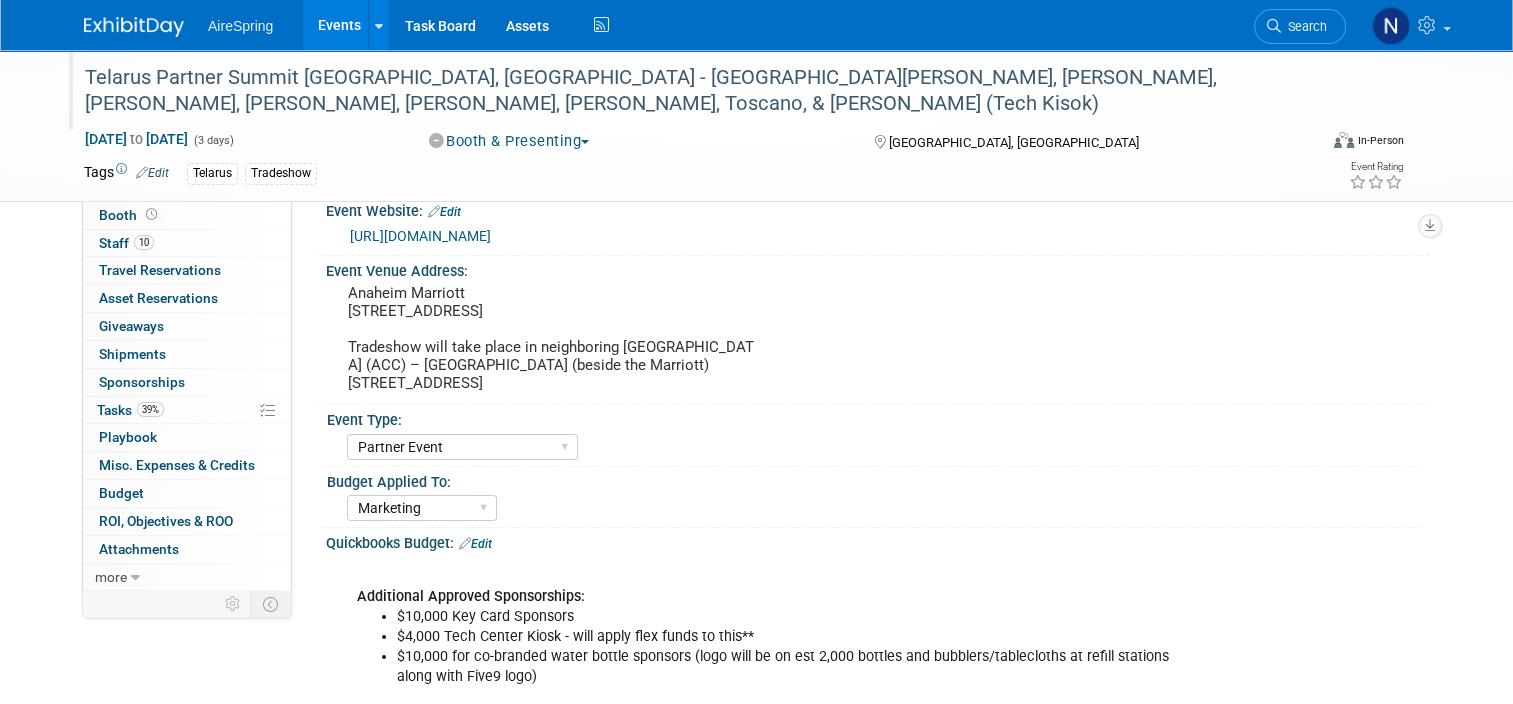 click on "Events" at bounding box center [339, 25] 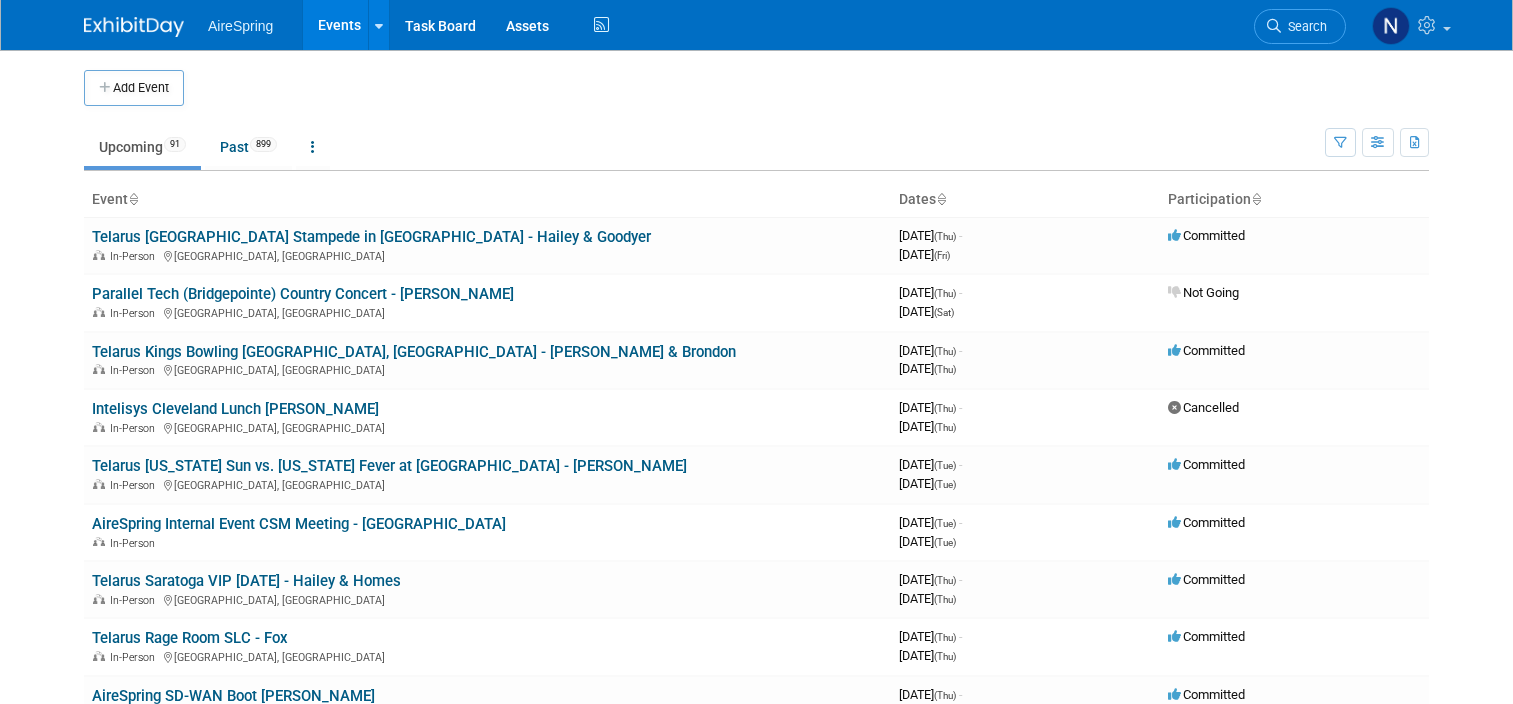 scroll, scrollTop: 0, scrollLeft: 0, axis: both 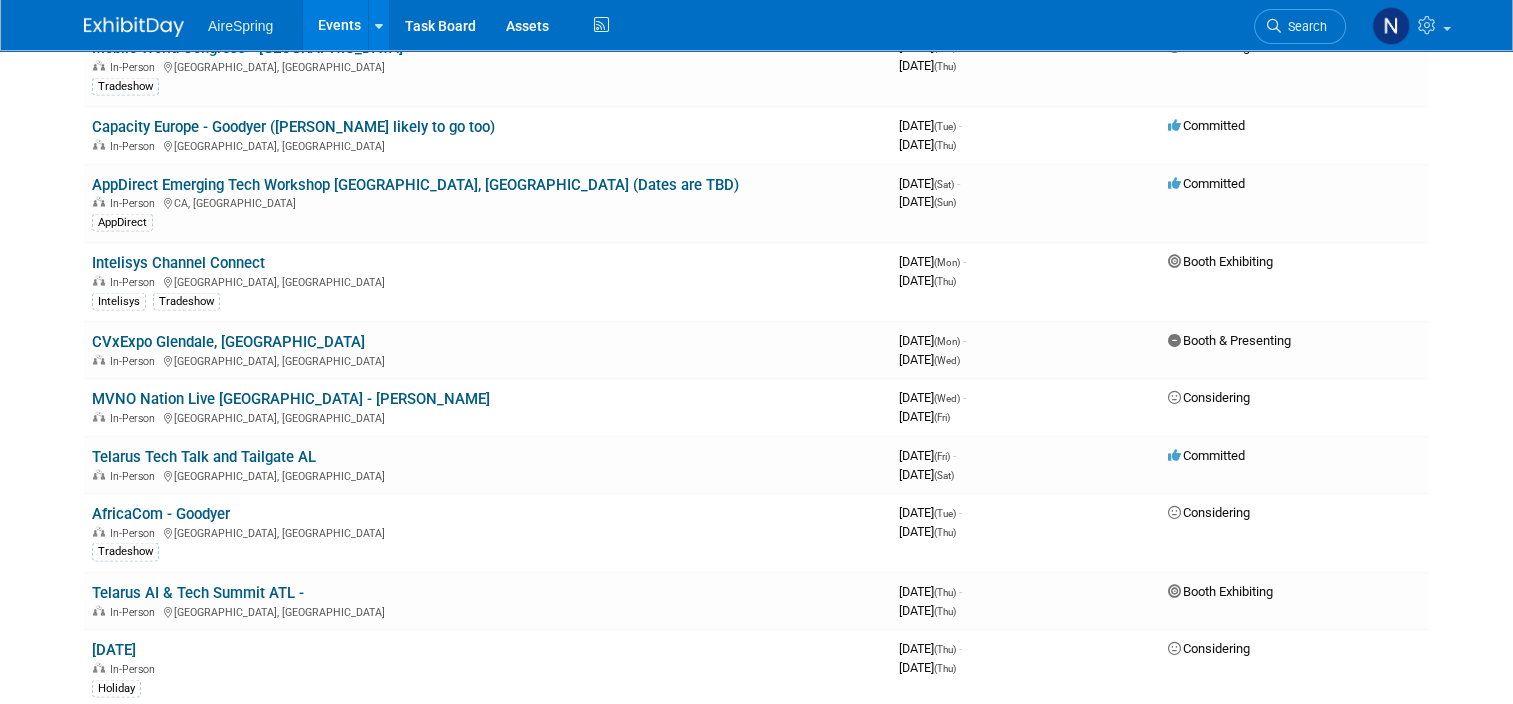 click on "[GEOGRAPHIC_DATA] [GEOGRAPHIC_DATA][US_STATE] Holiday Reception -" at bounding box center [343, 729] 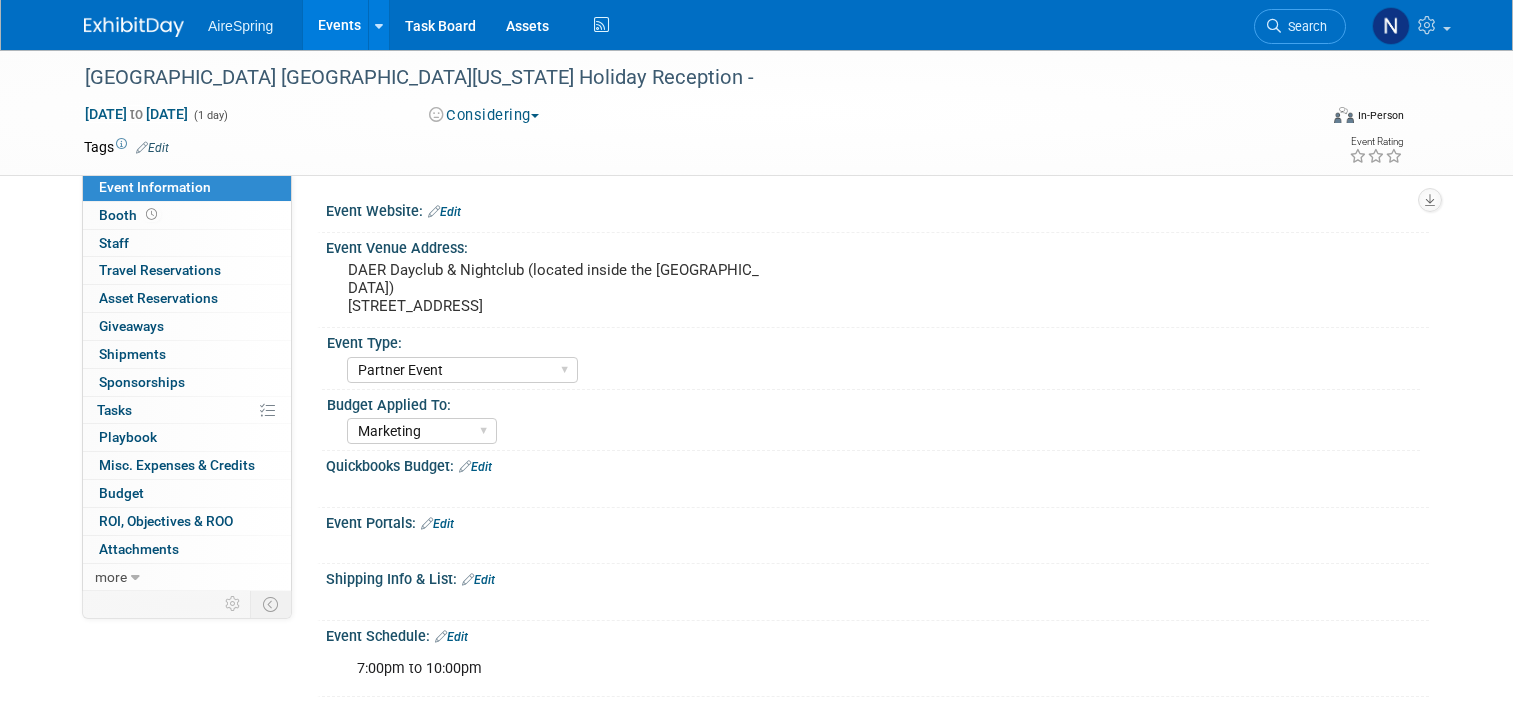 select on "Partner Event" 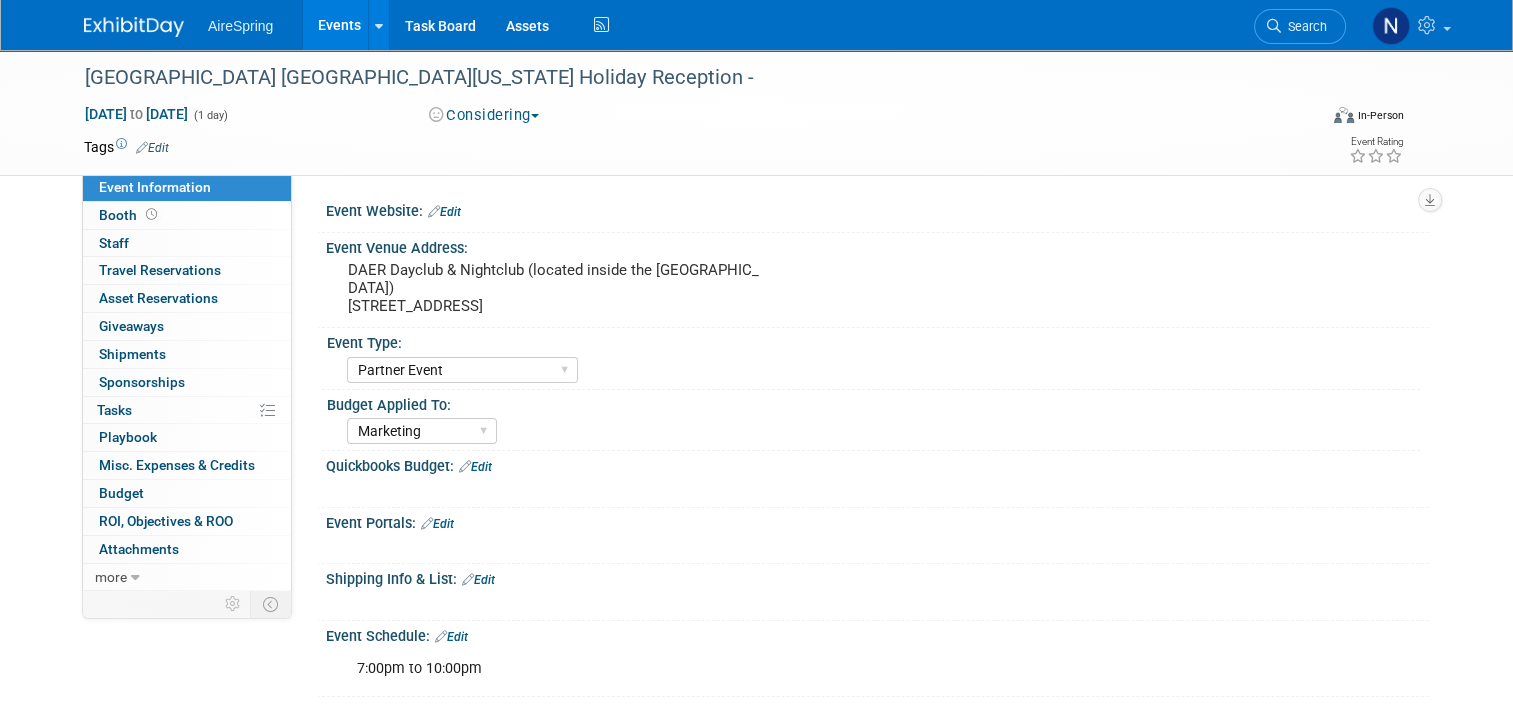 scroll, scrollTop: 0, scrollLeft: 0, axis: both 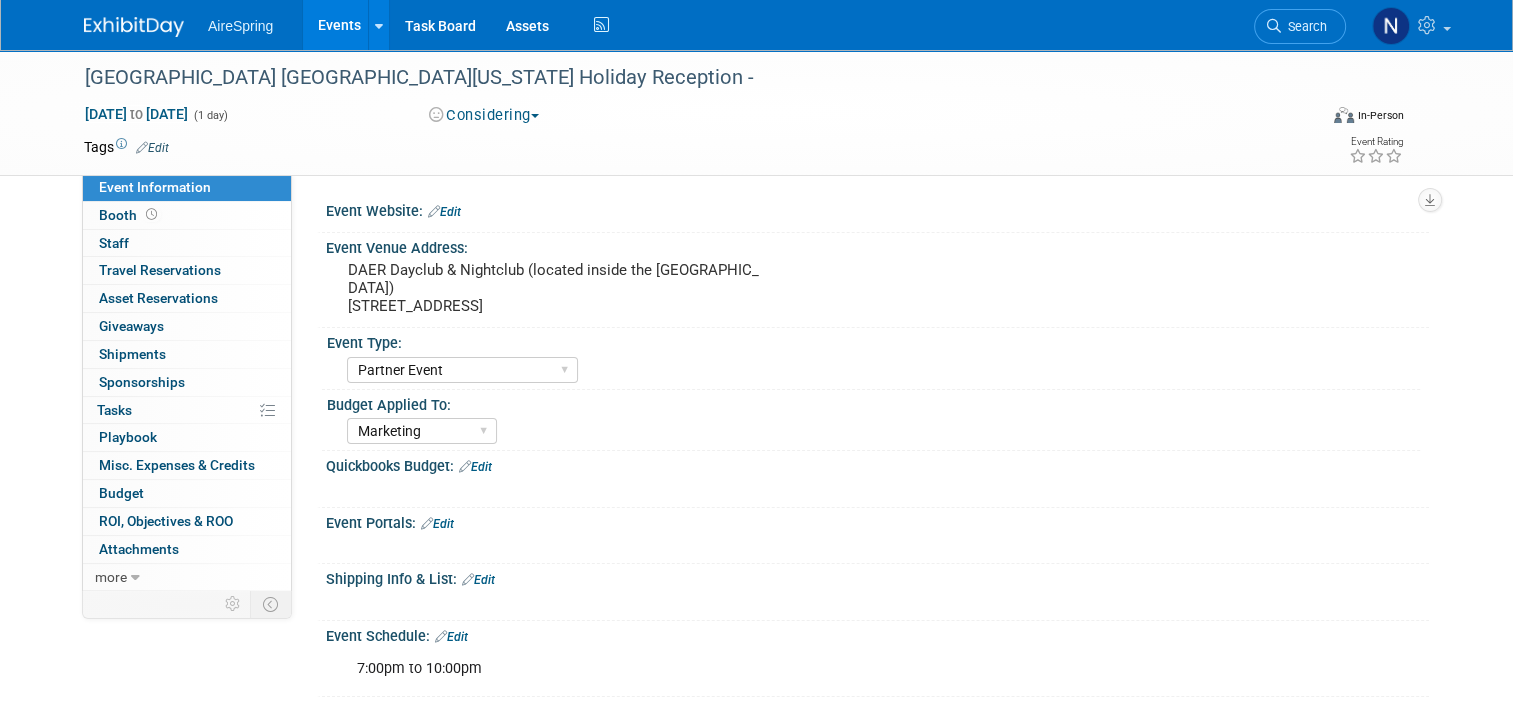 click on "Events" at bounding box center (339, 25) 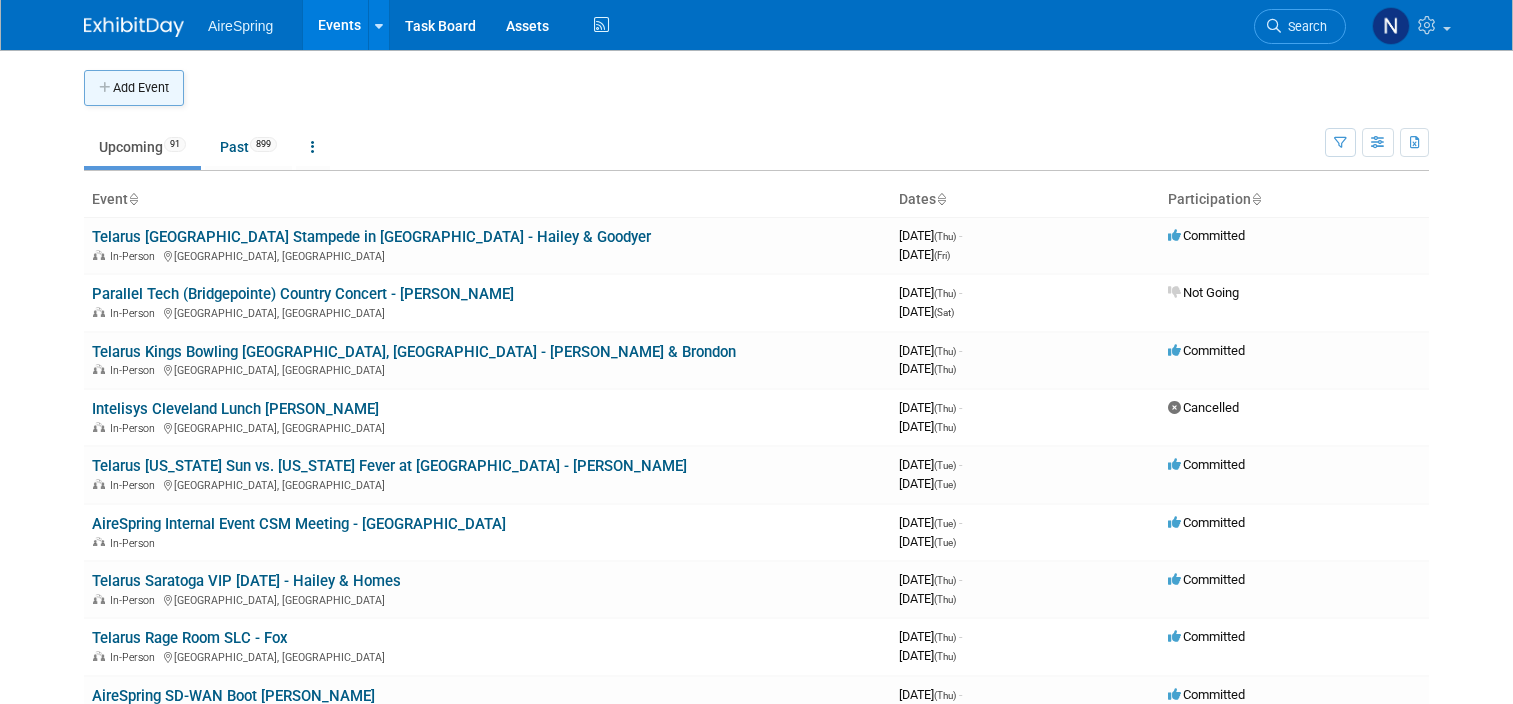scroll, scrollTop: 0, scrollLeft: 0, axis: both 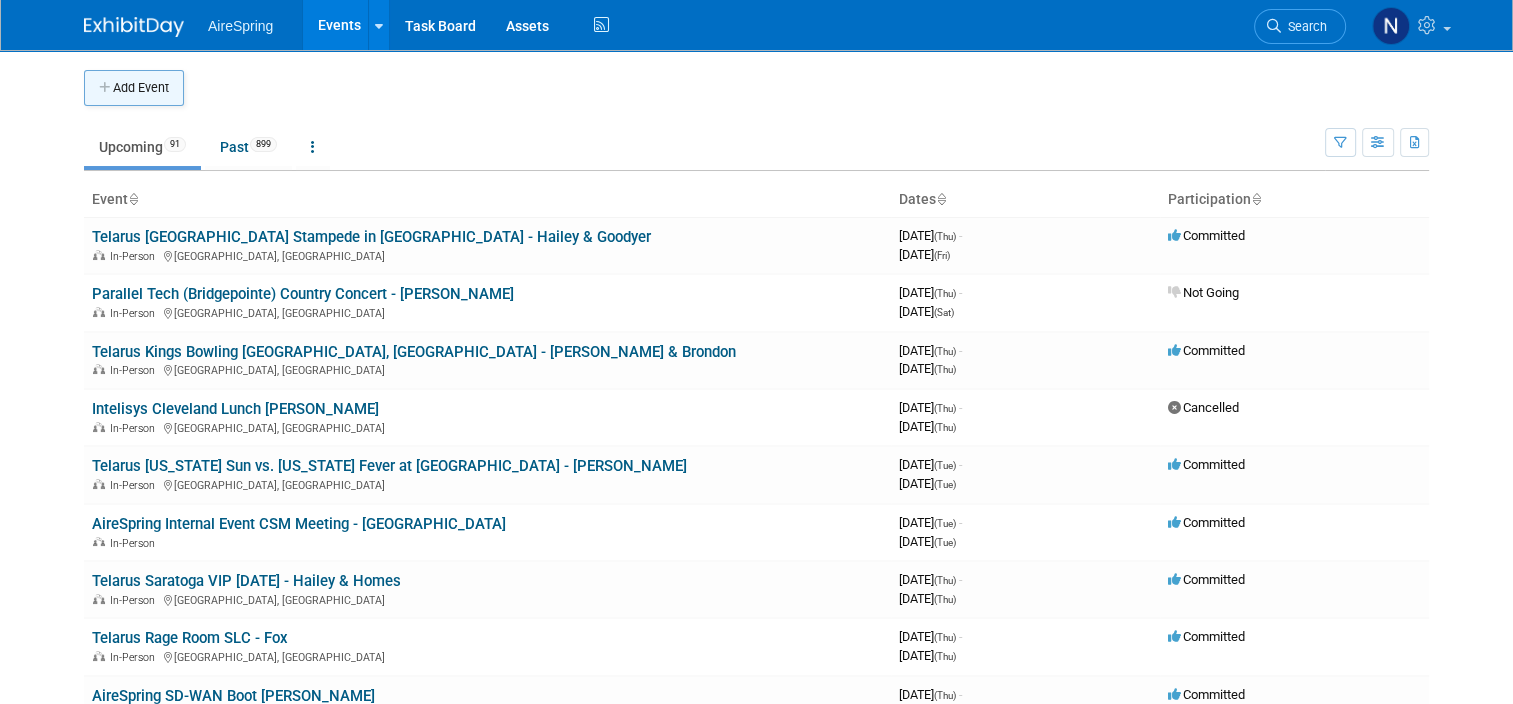 click on "Add Event" at bounding box center (134, 88) 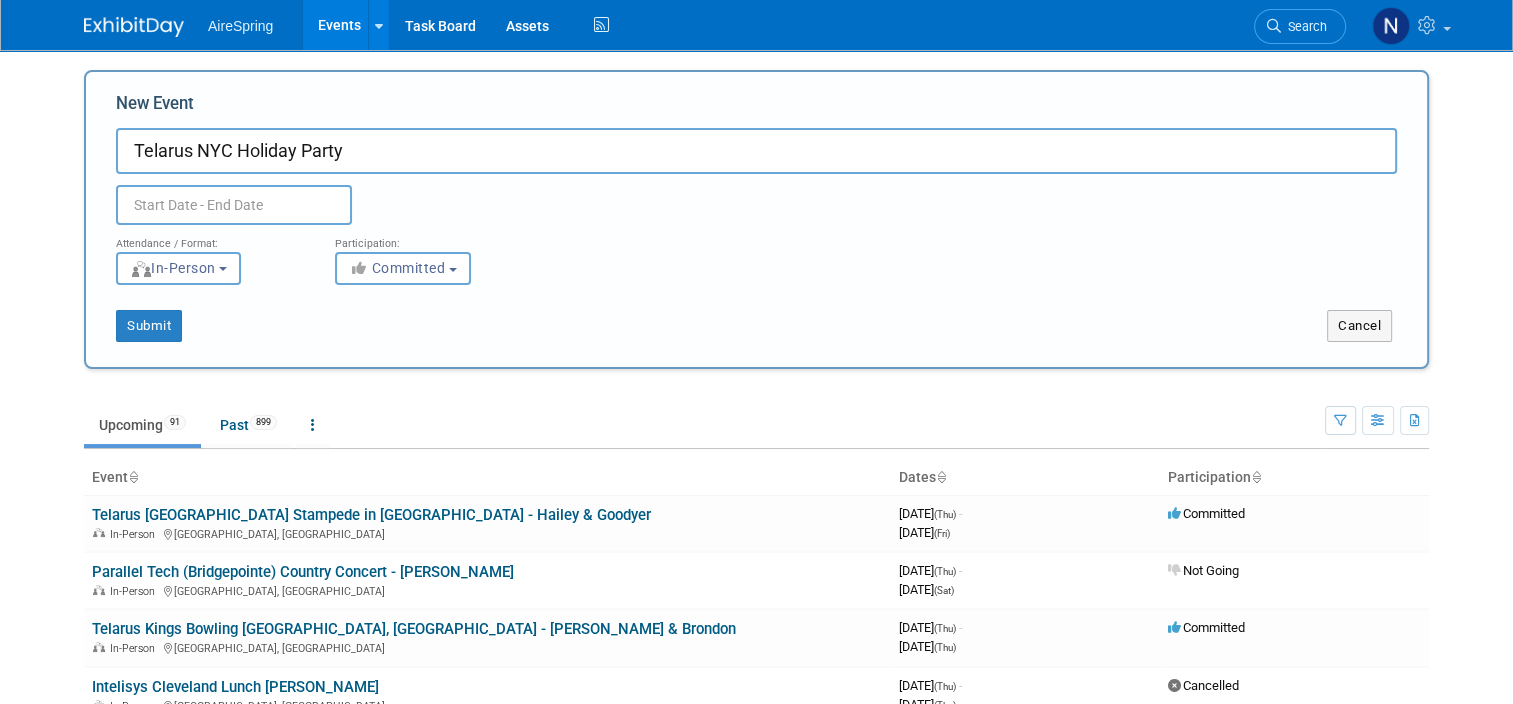 type on "Telarus NYC Holiday Party" 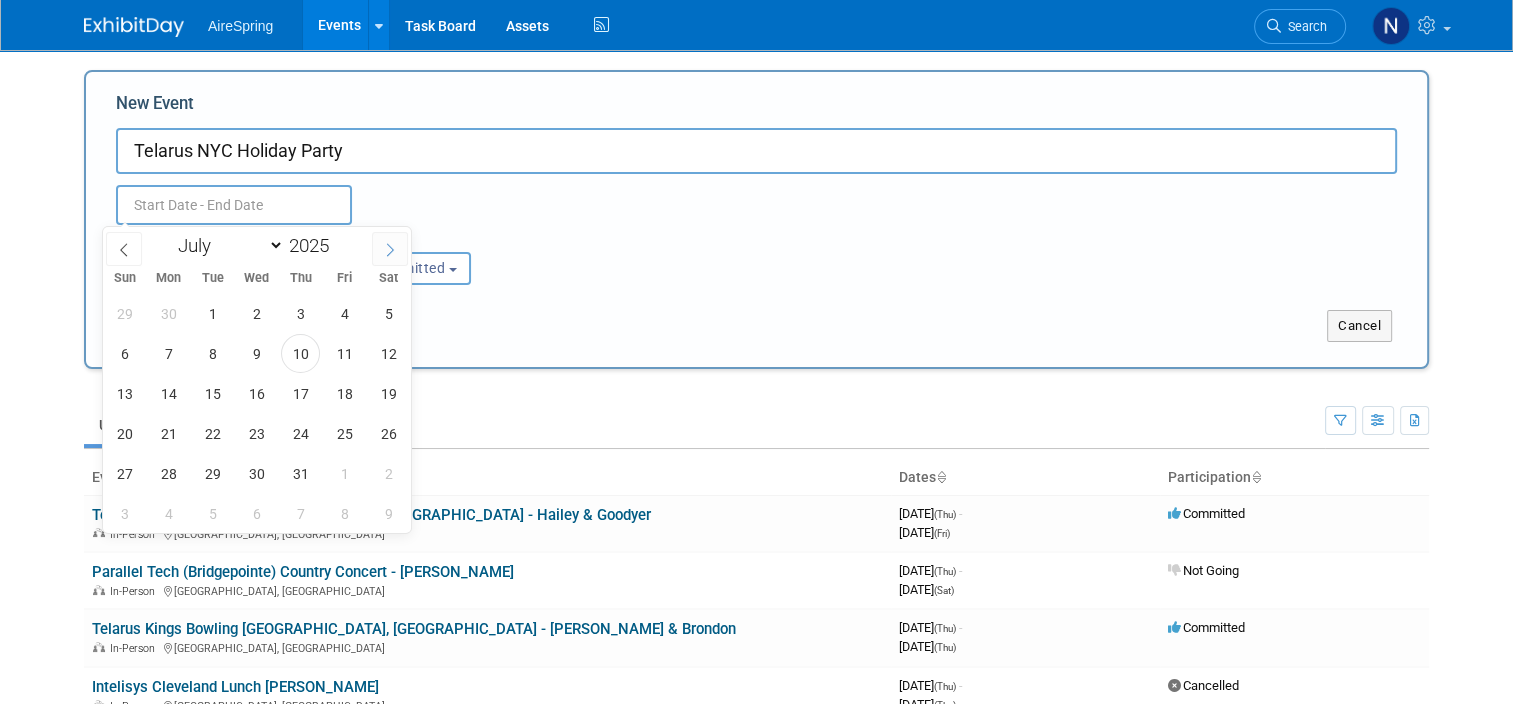 click 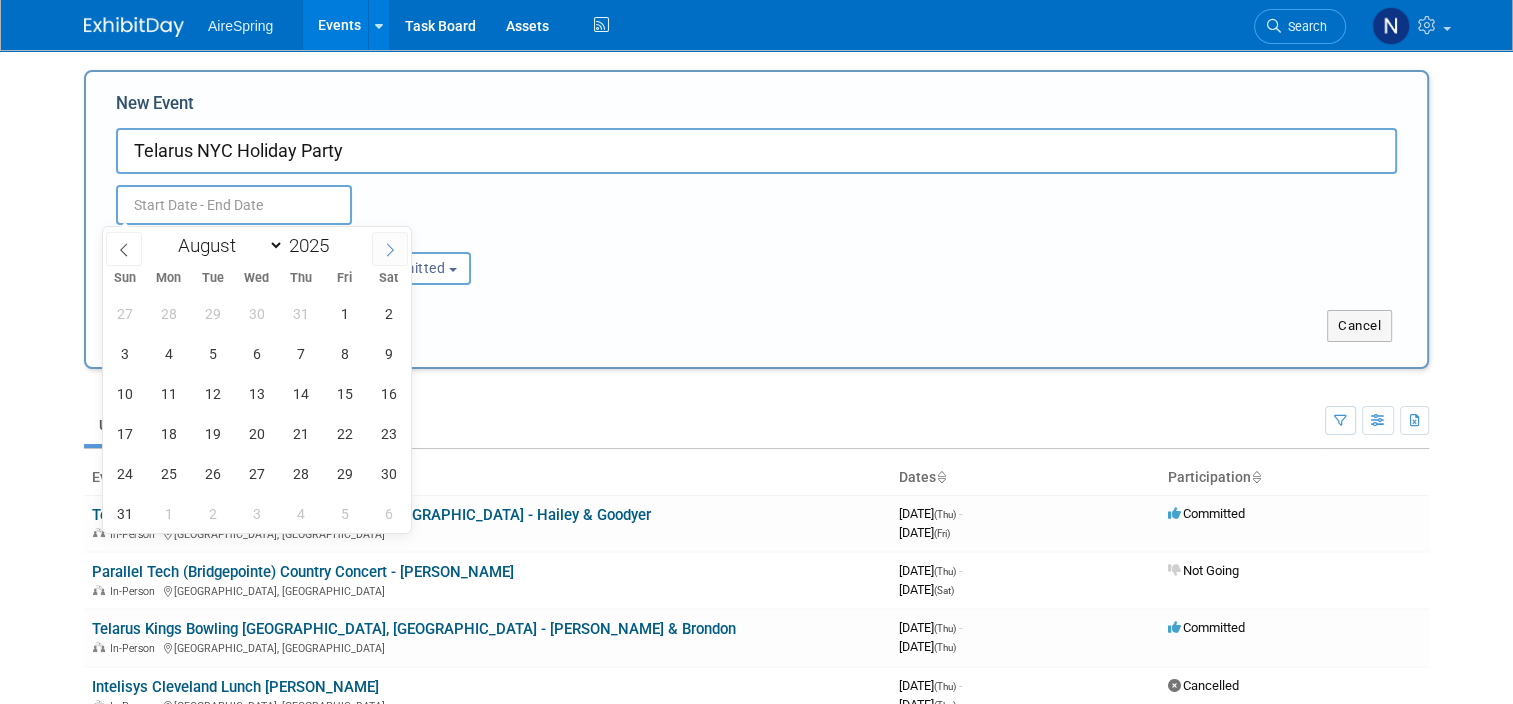 click 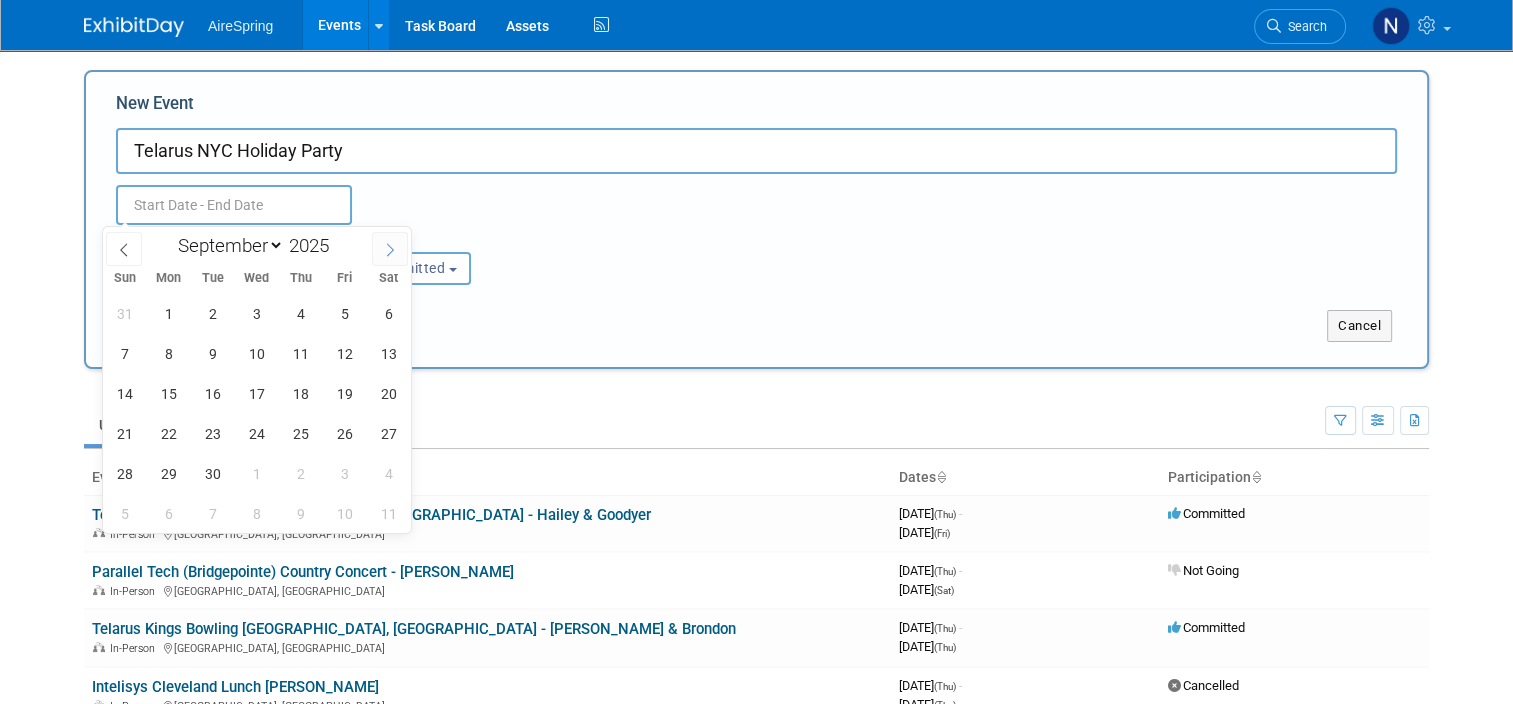 click 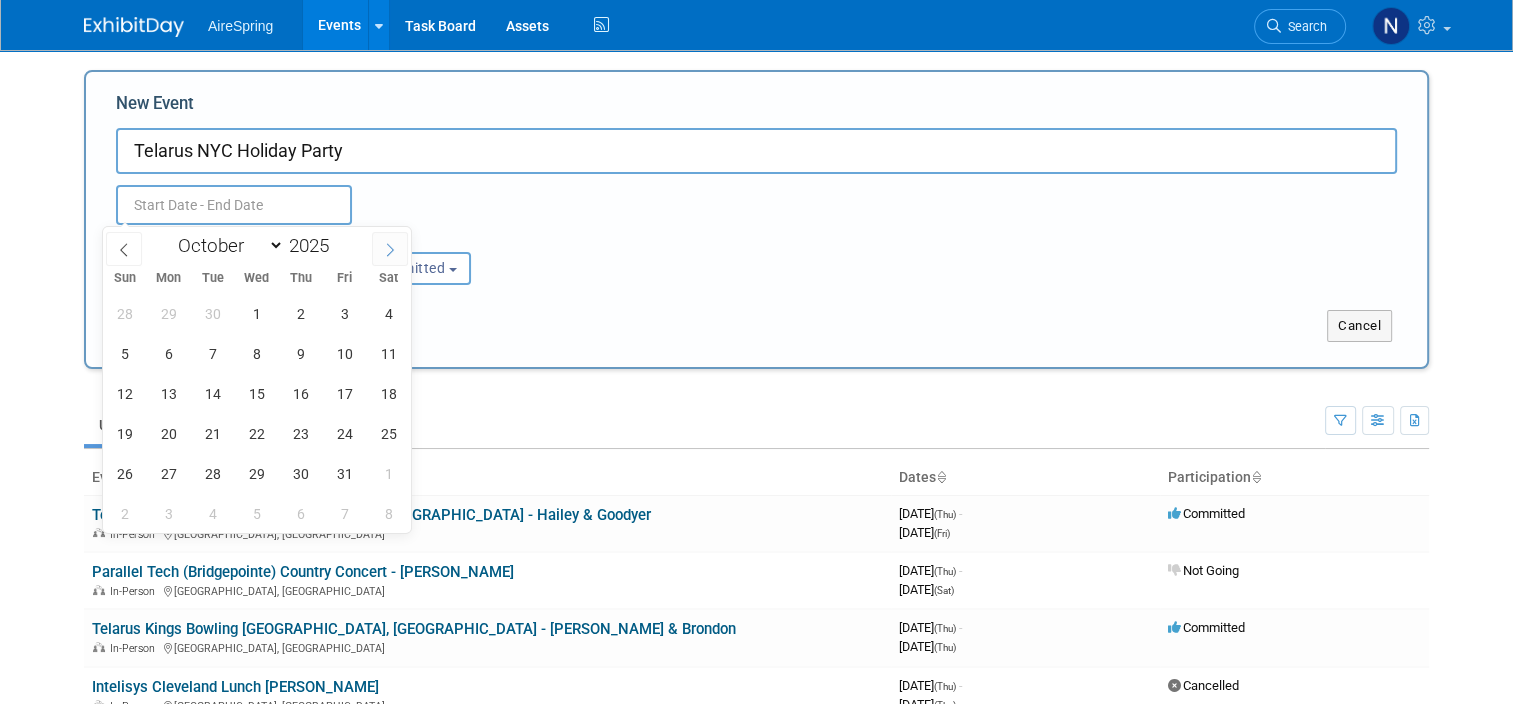 click 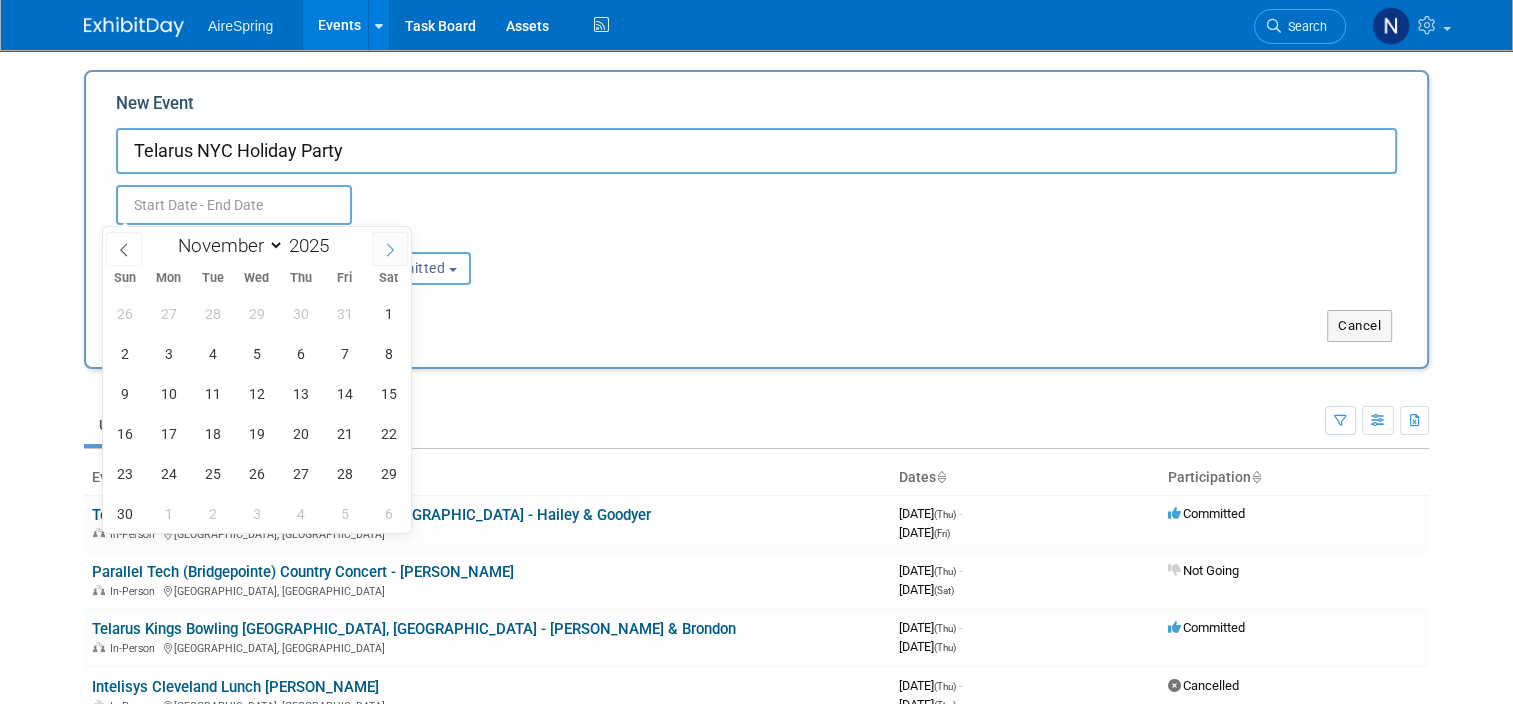 click 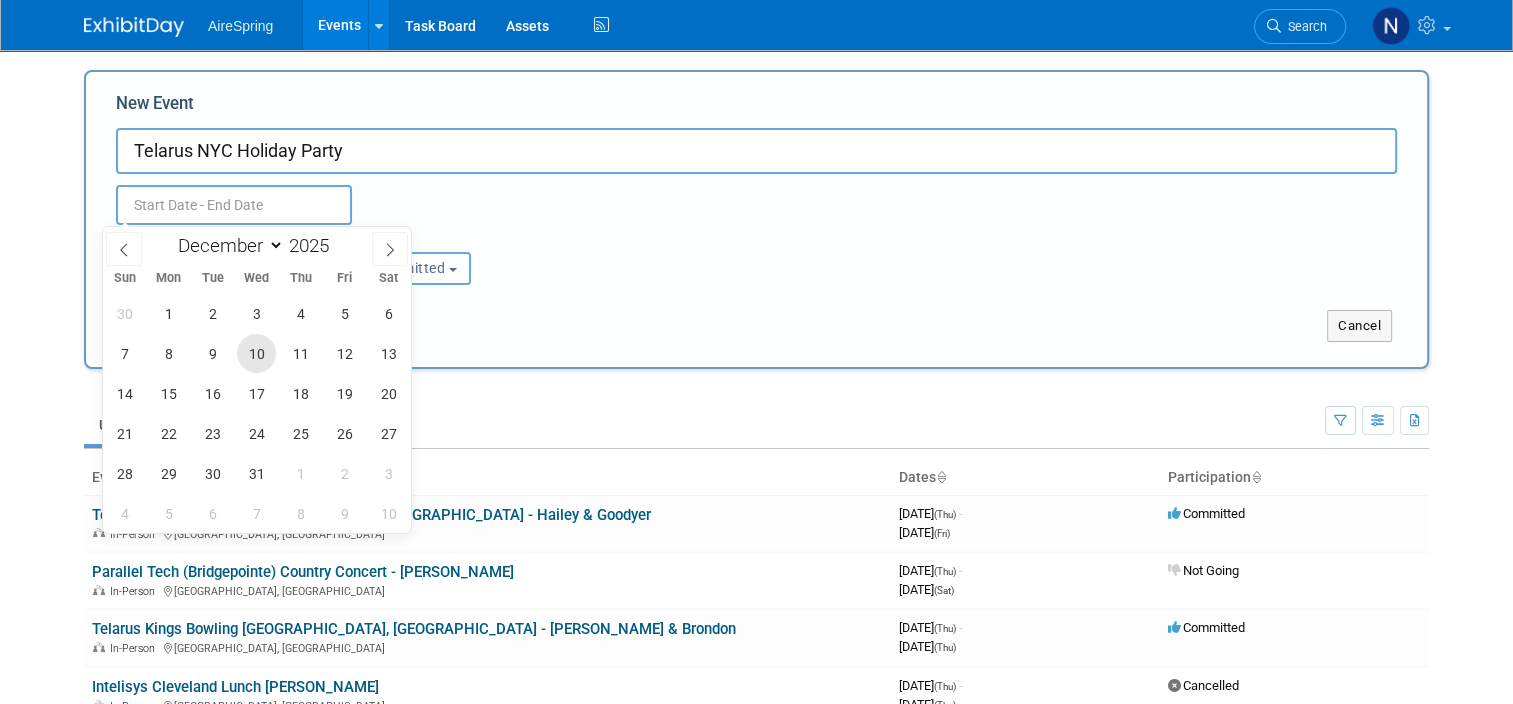 click on "10" at bounding box center (256, 353) 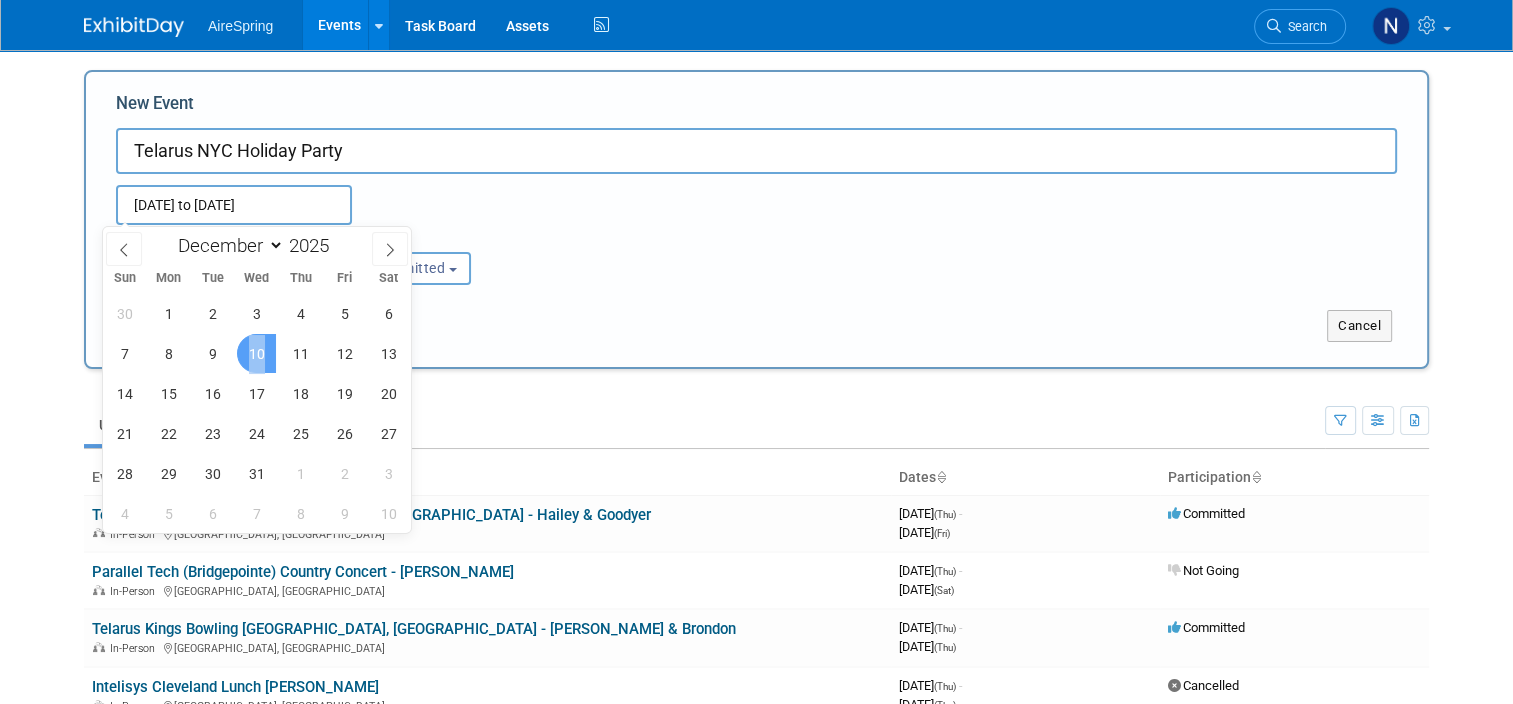 click on "10" at bounding box center (256, 353) 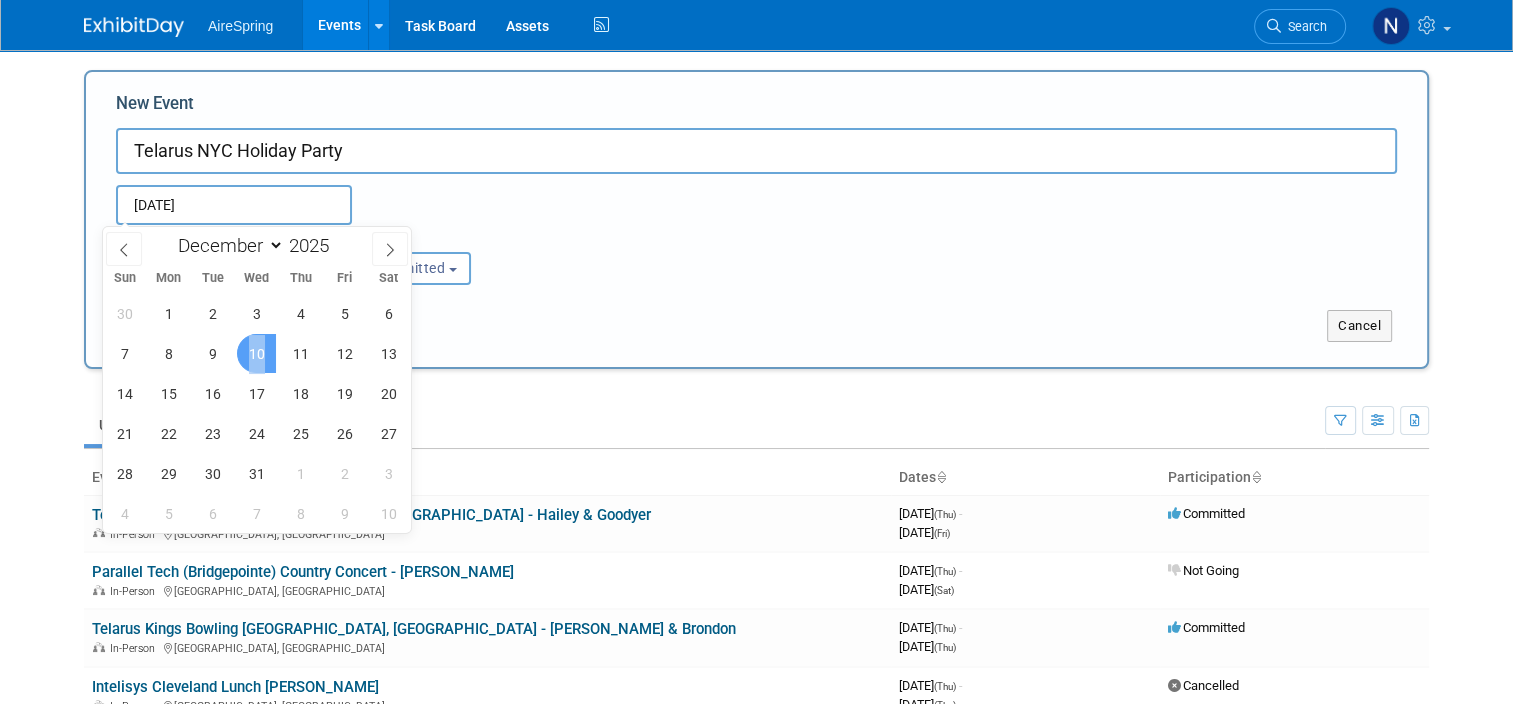 type on "[DATE] to [DATE]" 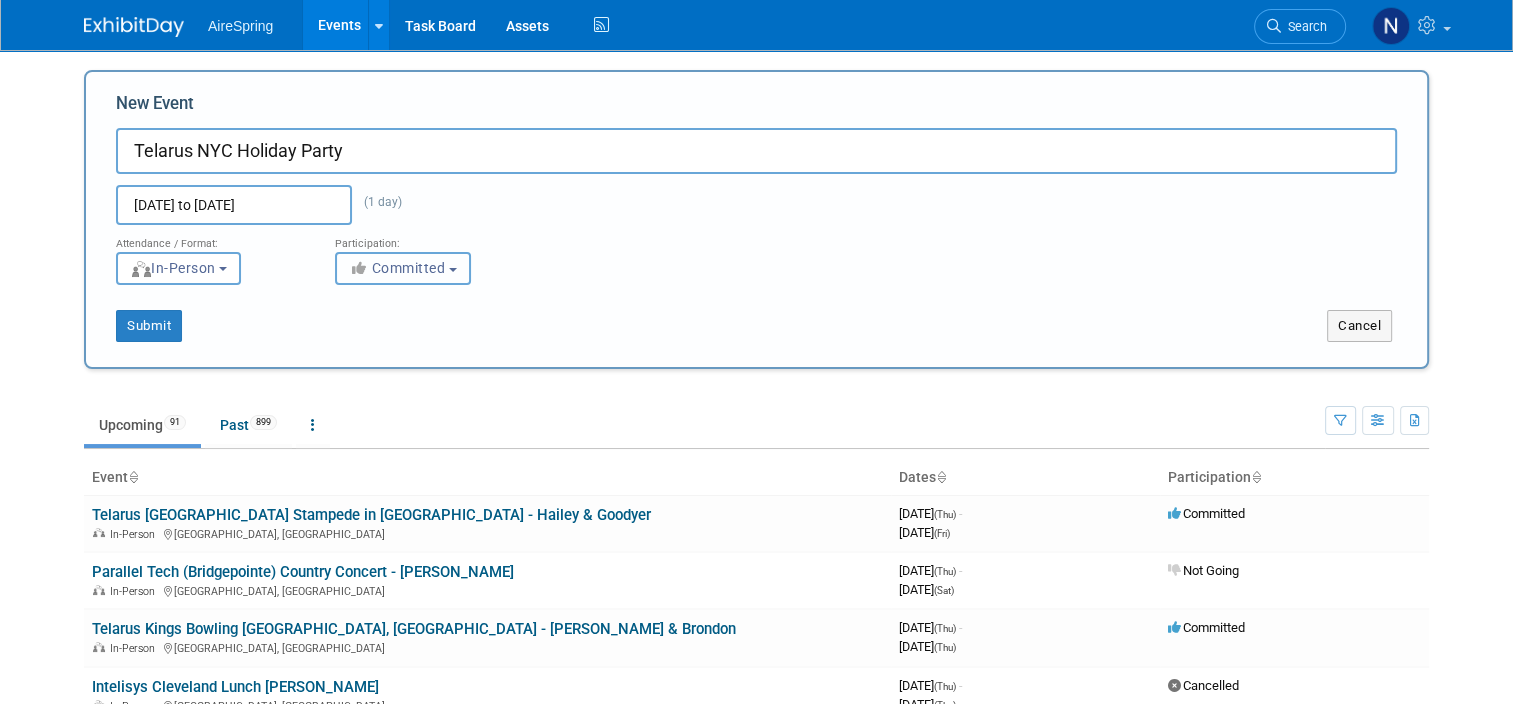 click on "Committed" at bounding box center (397, 268) 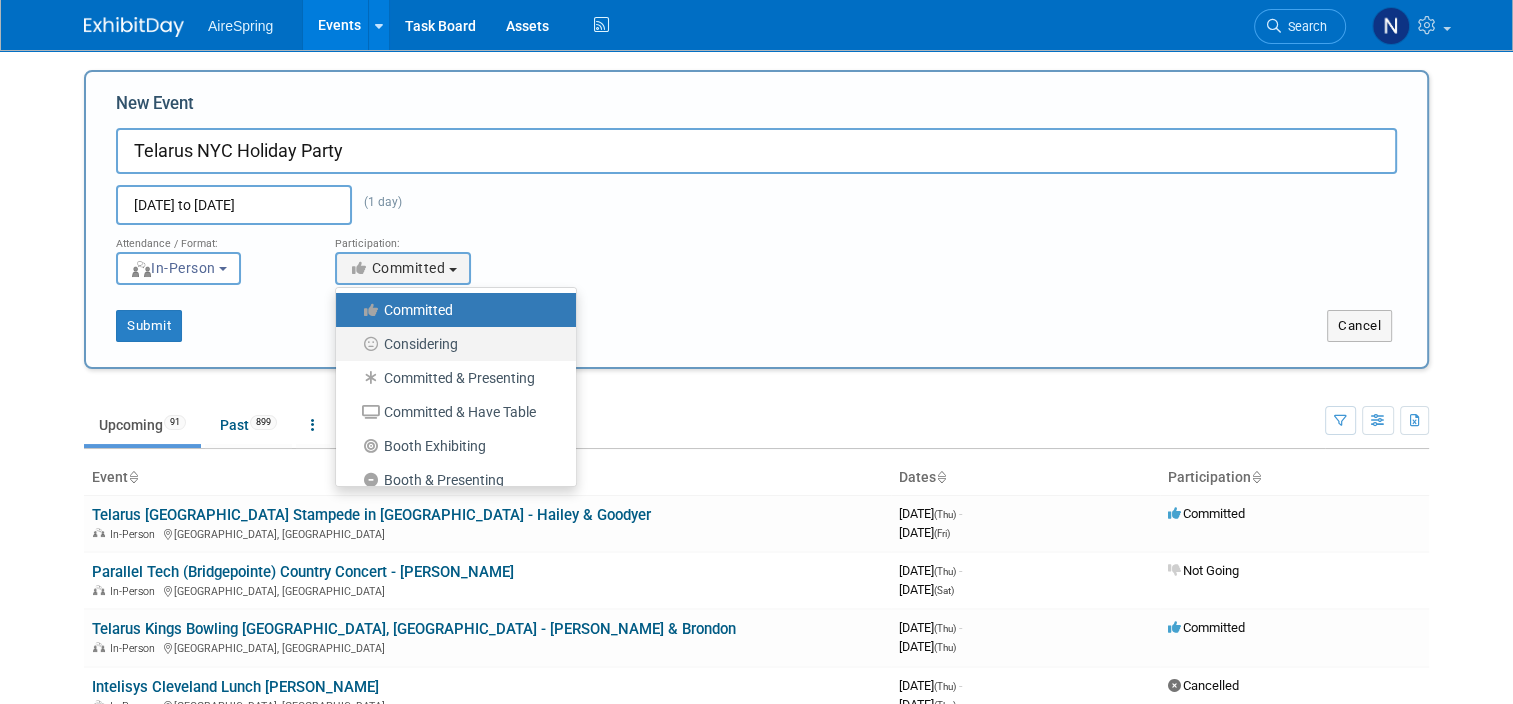 click on "Considering" at bounding box center [451, 344] 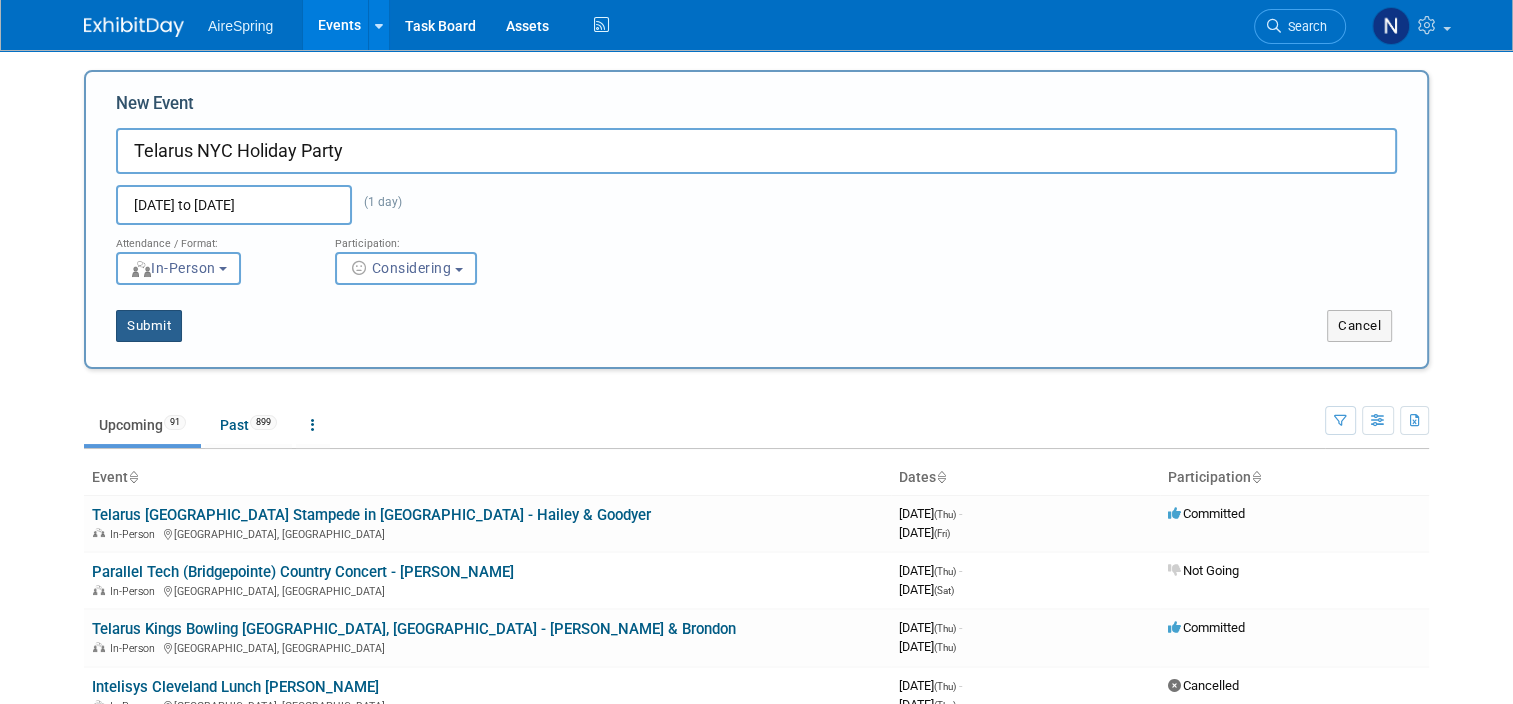 click on "Submit" at bounding box center [149, 326] 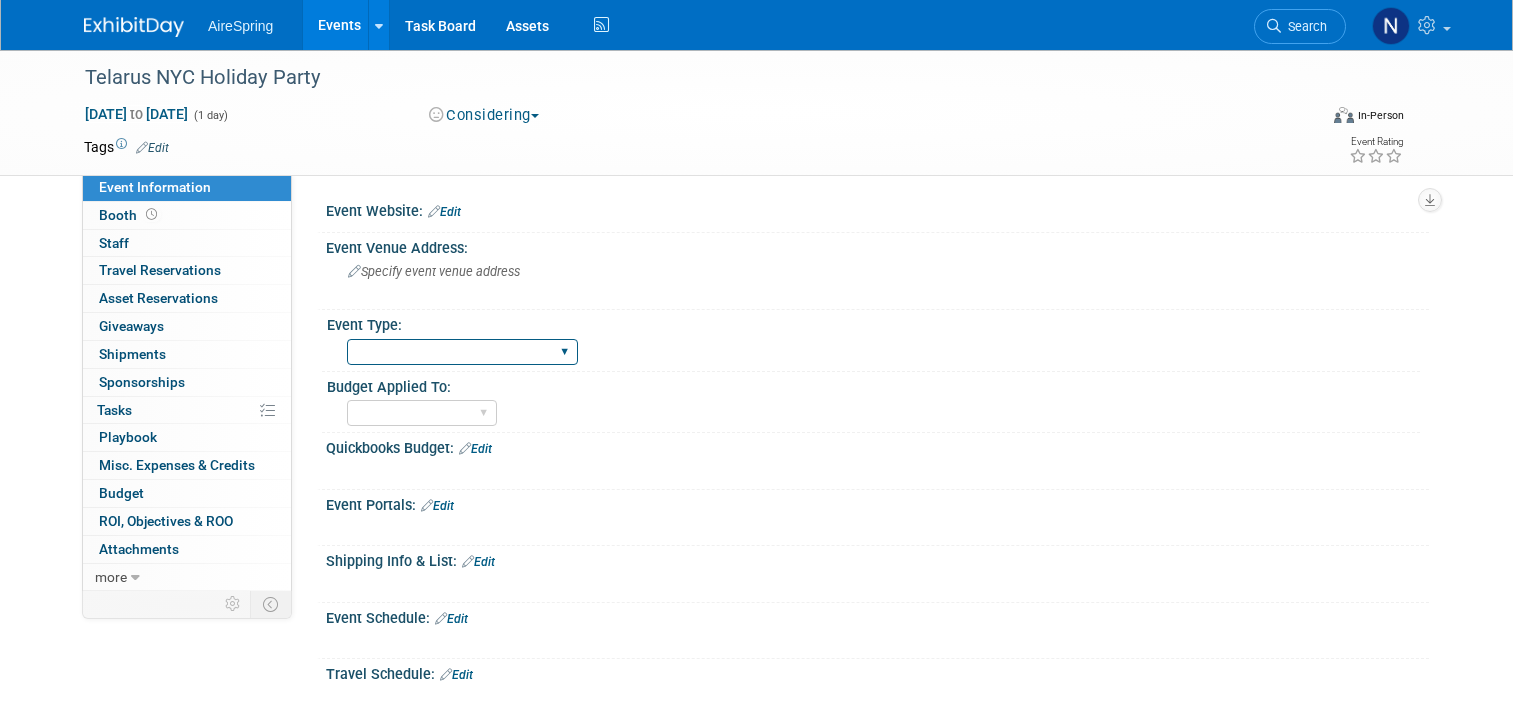 scroll, scrollTop: 0, scrollLeft: 0, axis: both 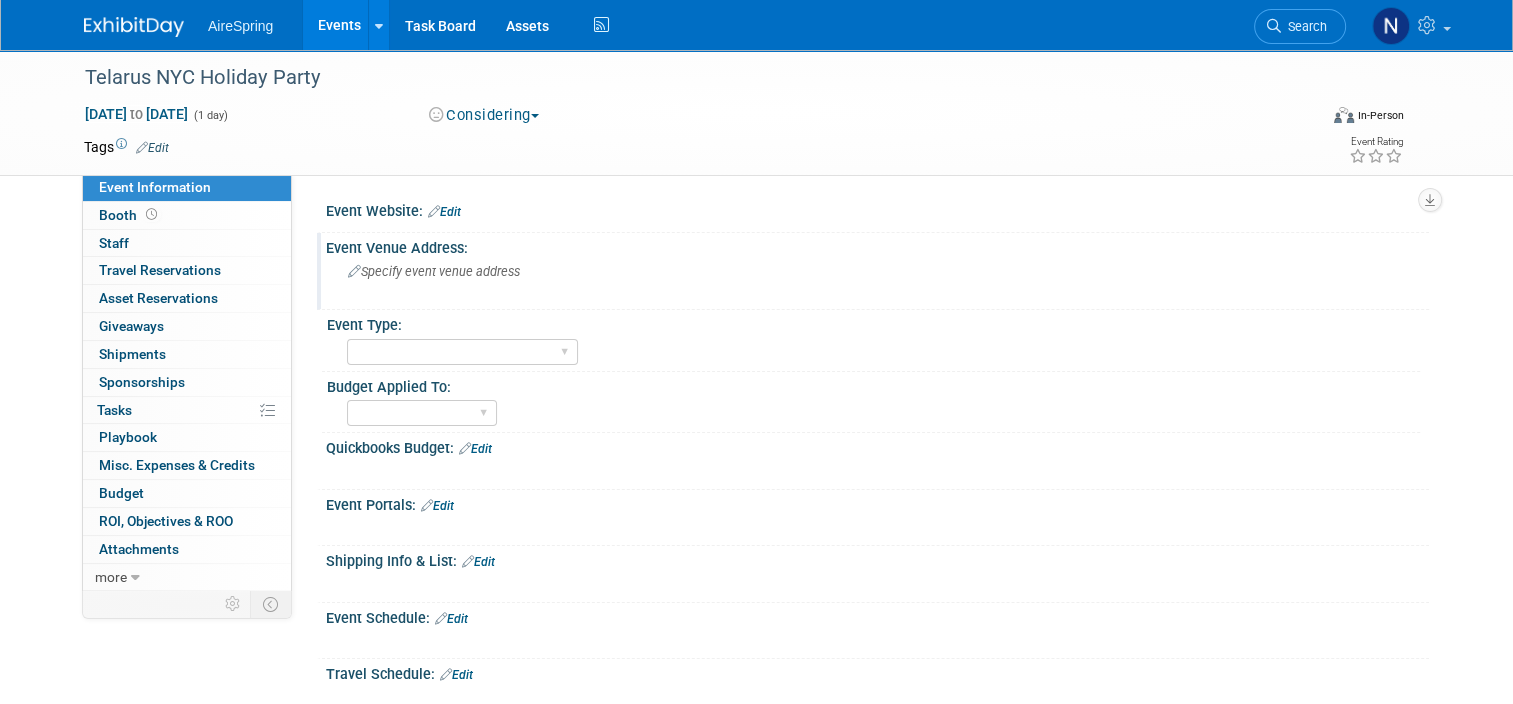click on "Specify event venue address" at bounding box center (556, 279) 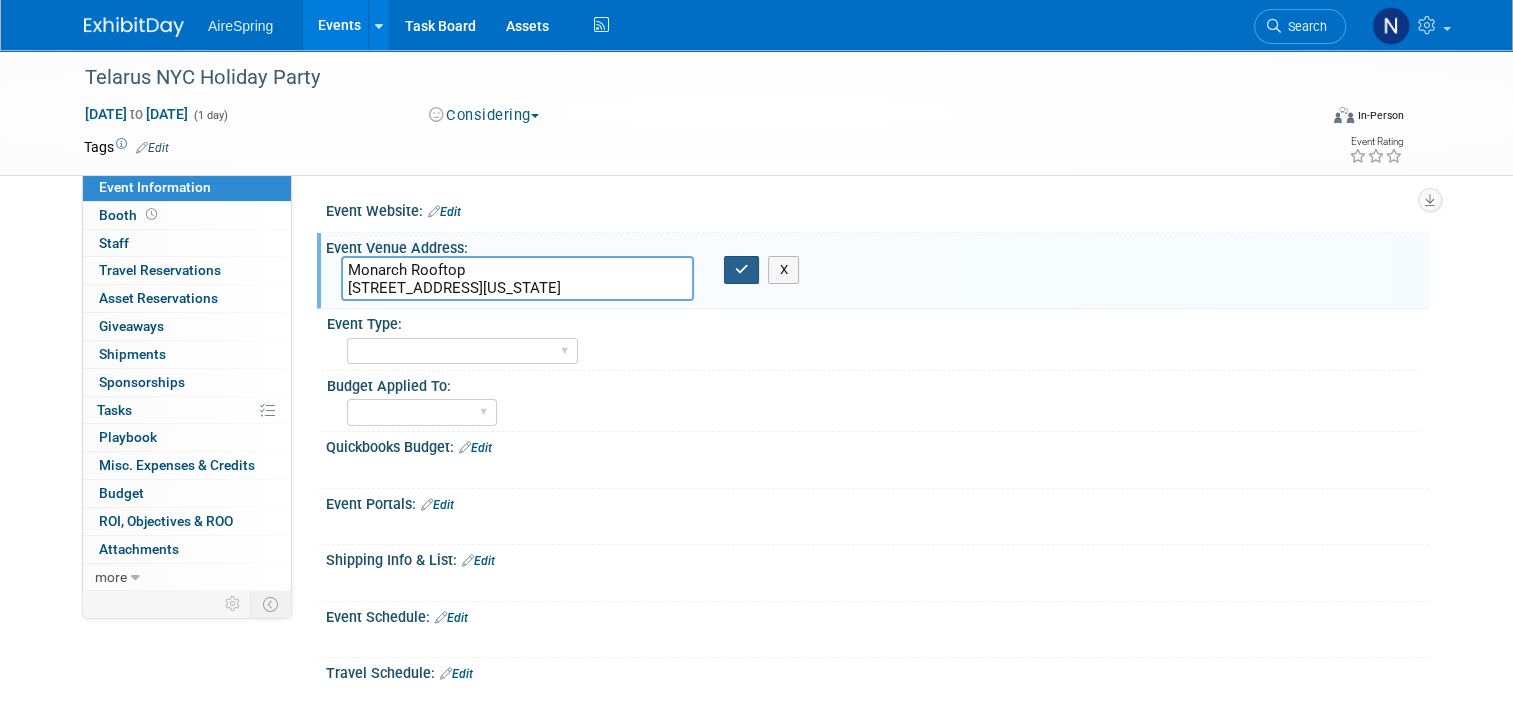 type on "Monarch Rooftop
[STREET_ADDRESS][US_STATE]" 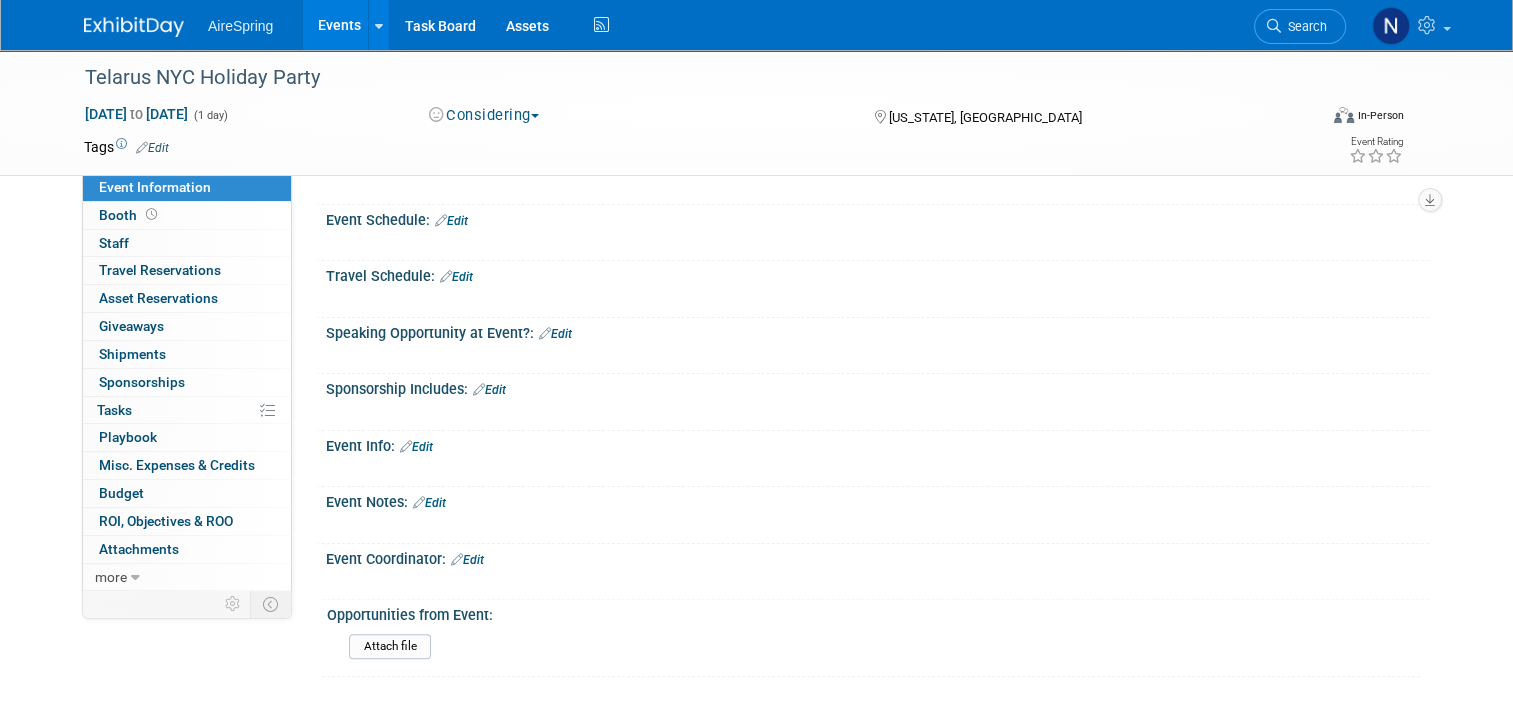 scroll, scrollTop: 400, scrollLeft: 0, axis: vertical 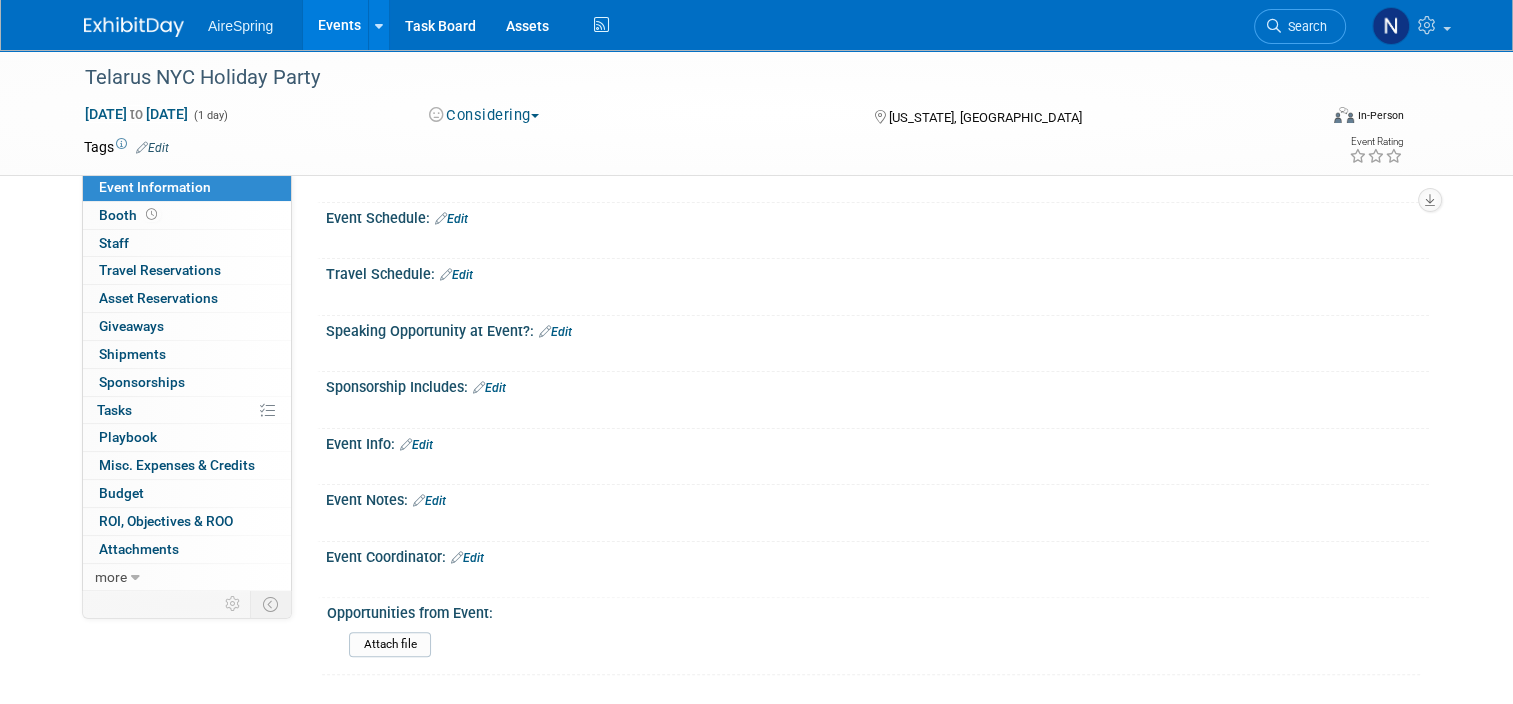 click on "Edit" at bounding box center [489, 388] 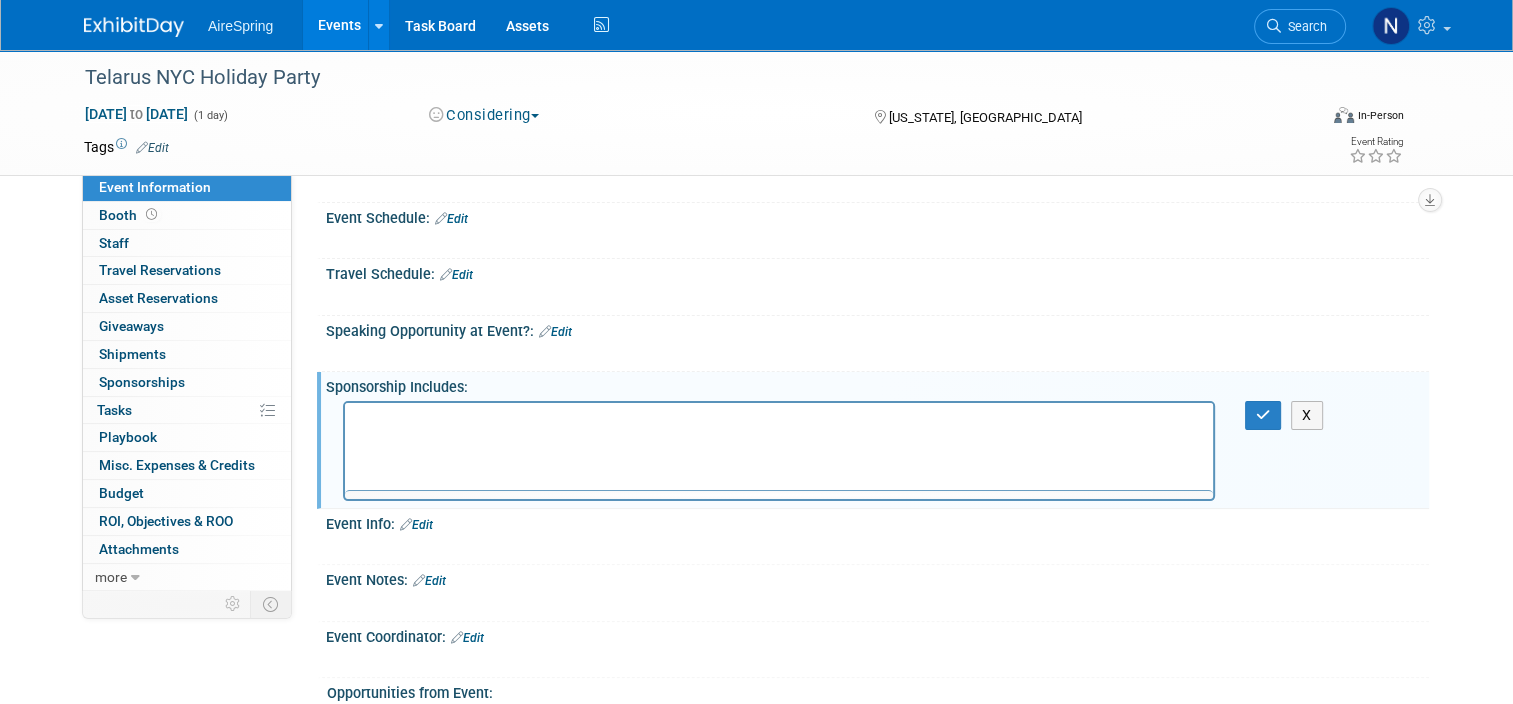 scroll, scrollTop: 0, scrollLeft: 0, axis: both 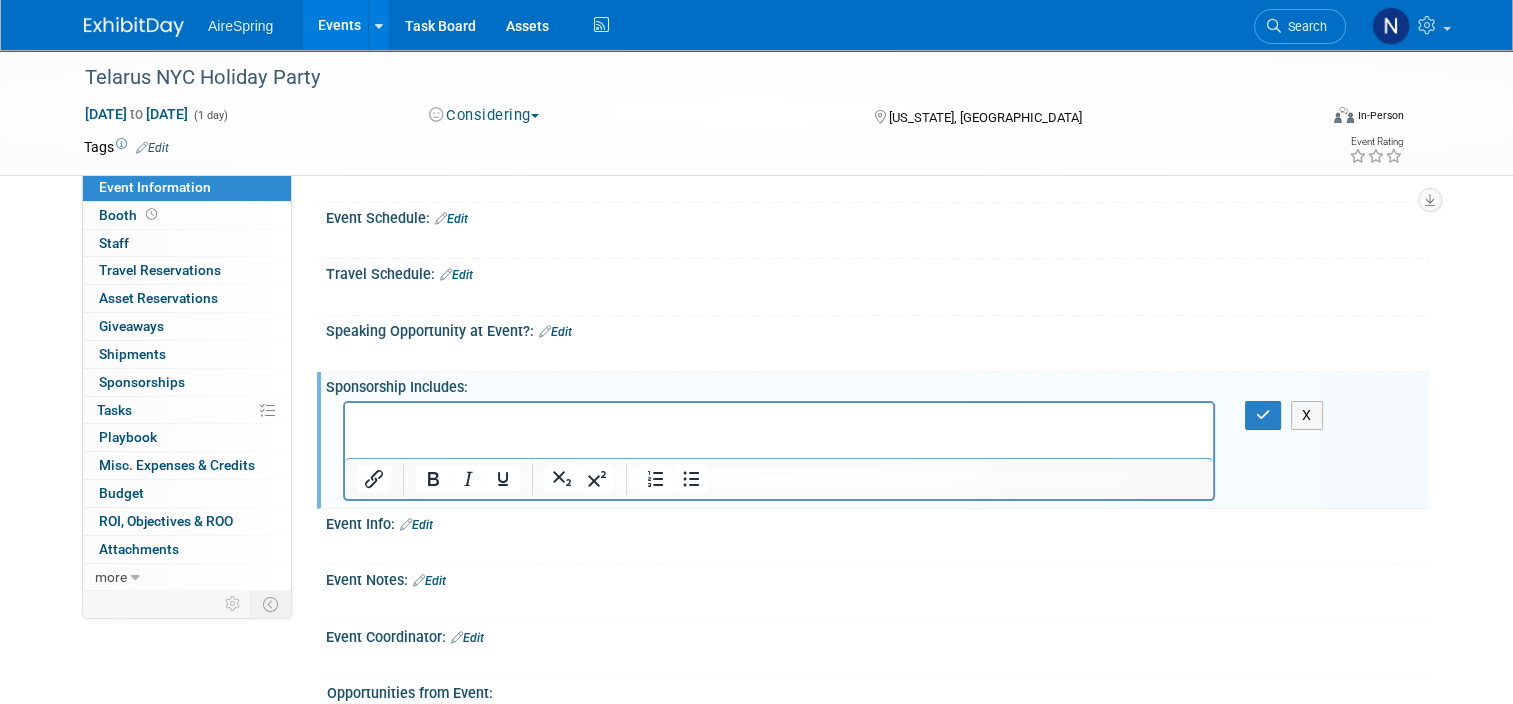 type 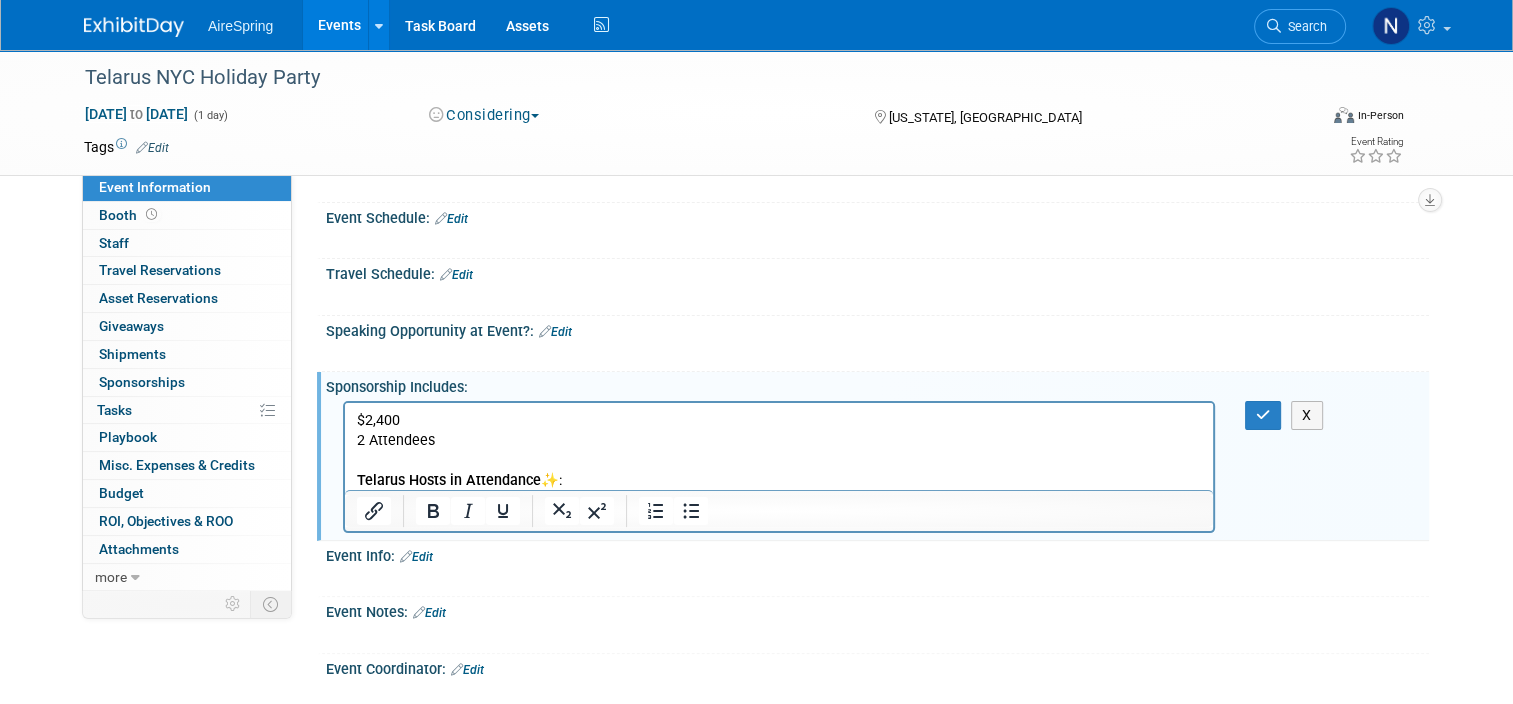 scroll, scrollTop: 0, scrollLeft: 0, axis: both 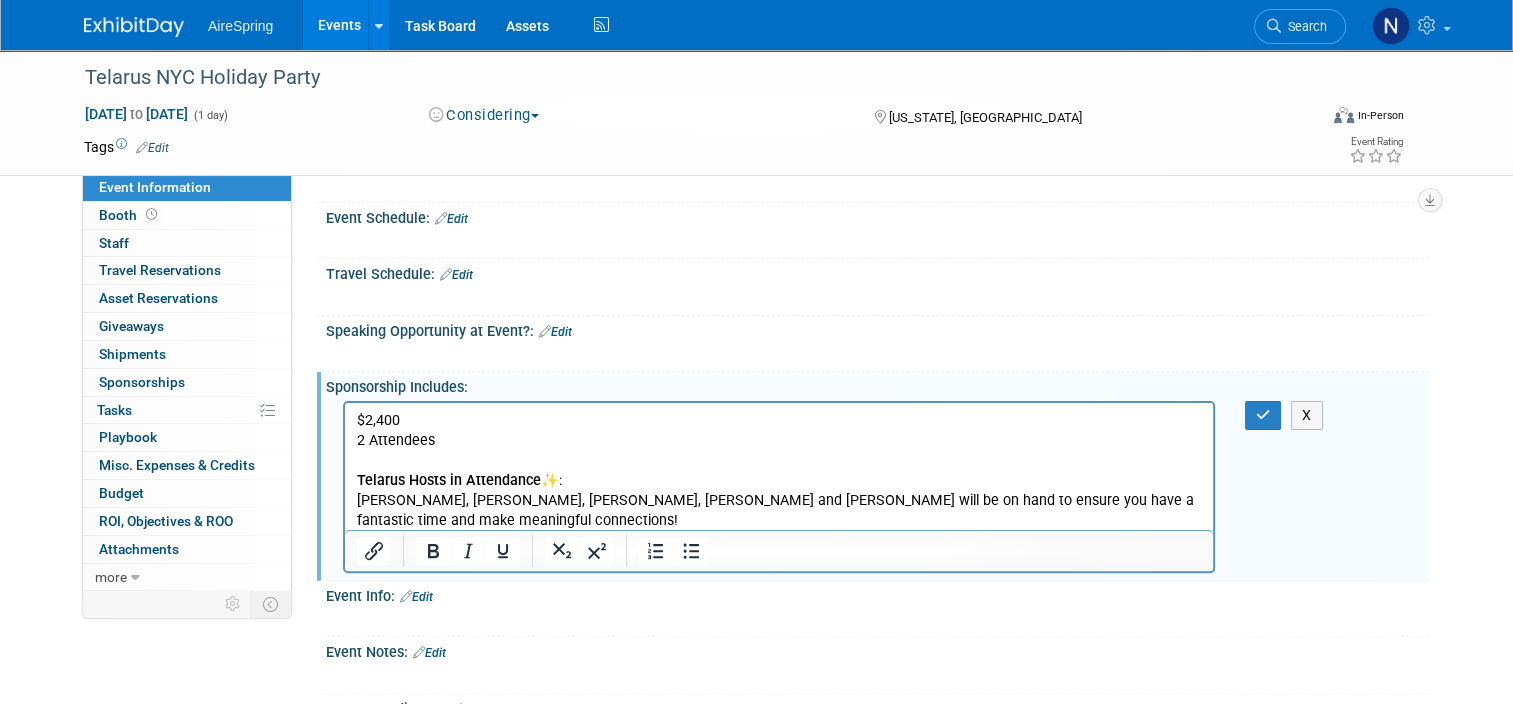 drag, startPoint x: 572, startPoint y: 475, endPoint x: 544, endPoint y: 476, distance: 28.01785 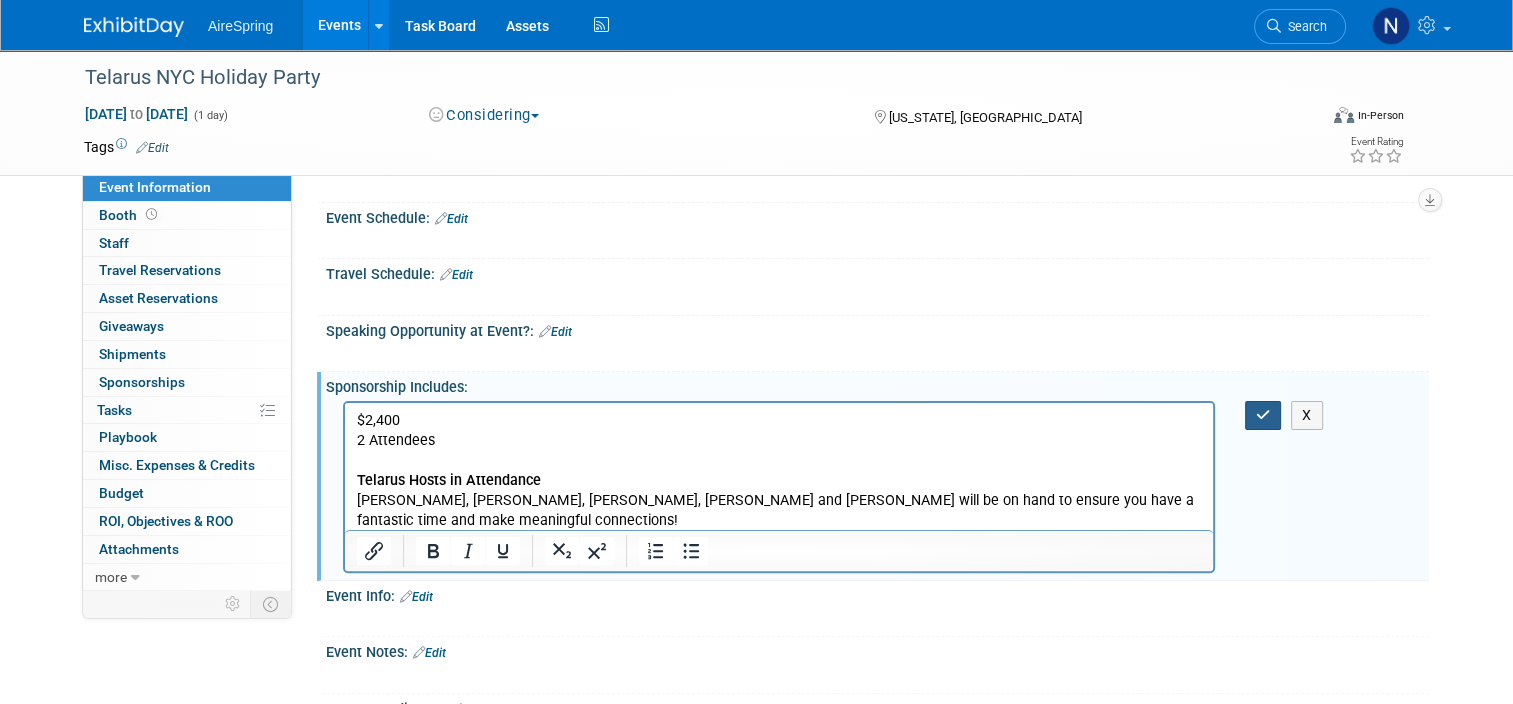 click at bounding box center (1263, 415) 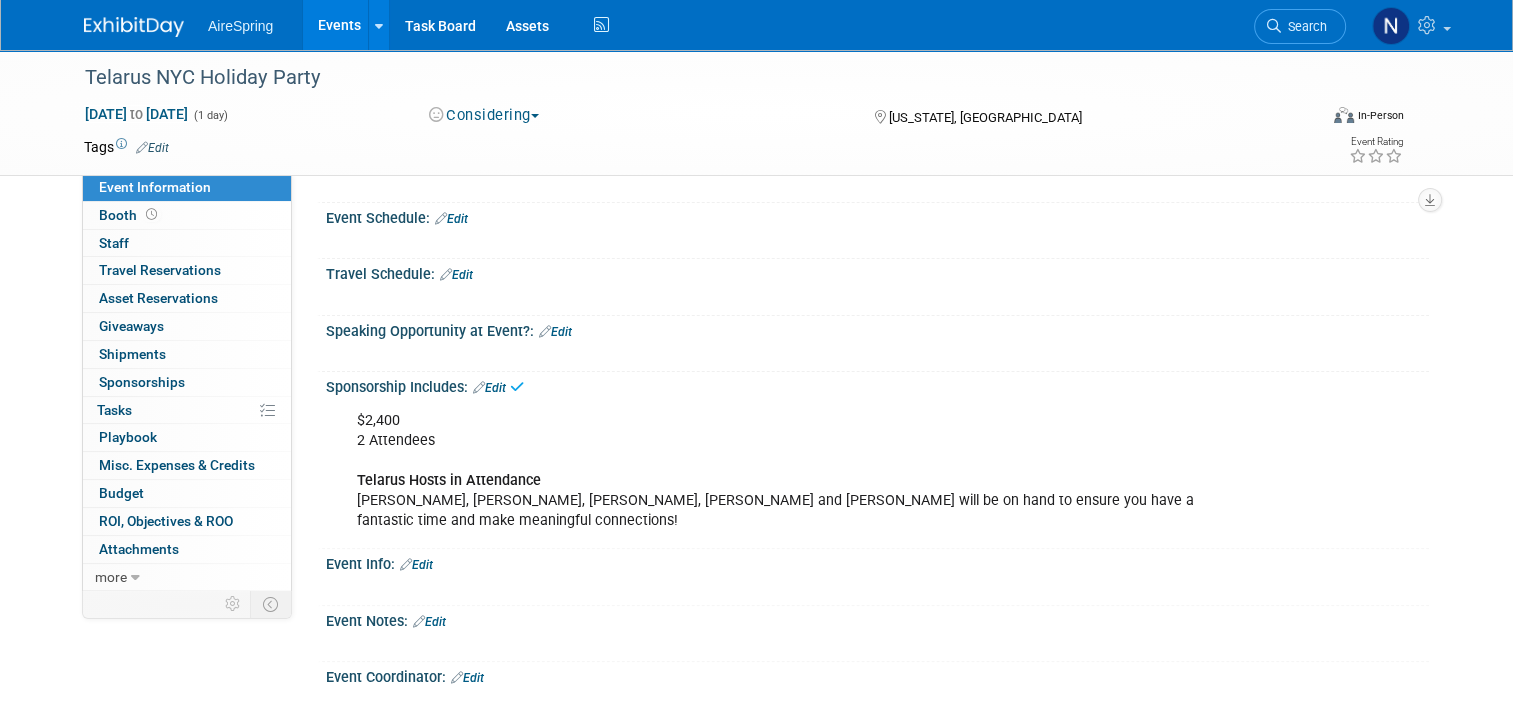 click on "Edit" at bounding box center (451, 219) 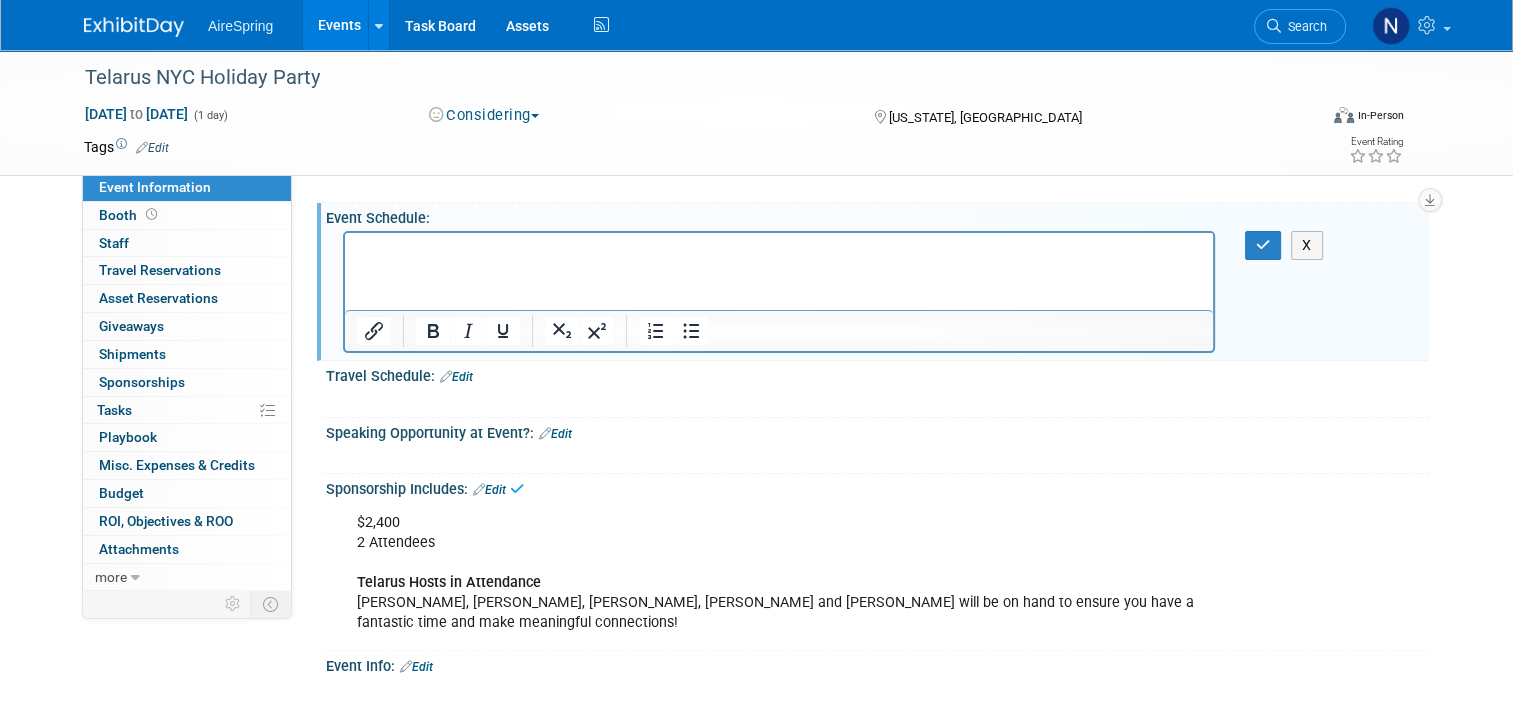 scroll, scrollTop: 0, scrollLeft: 0, axis: both 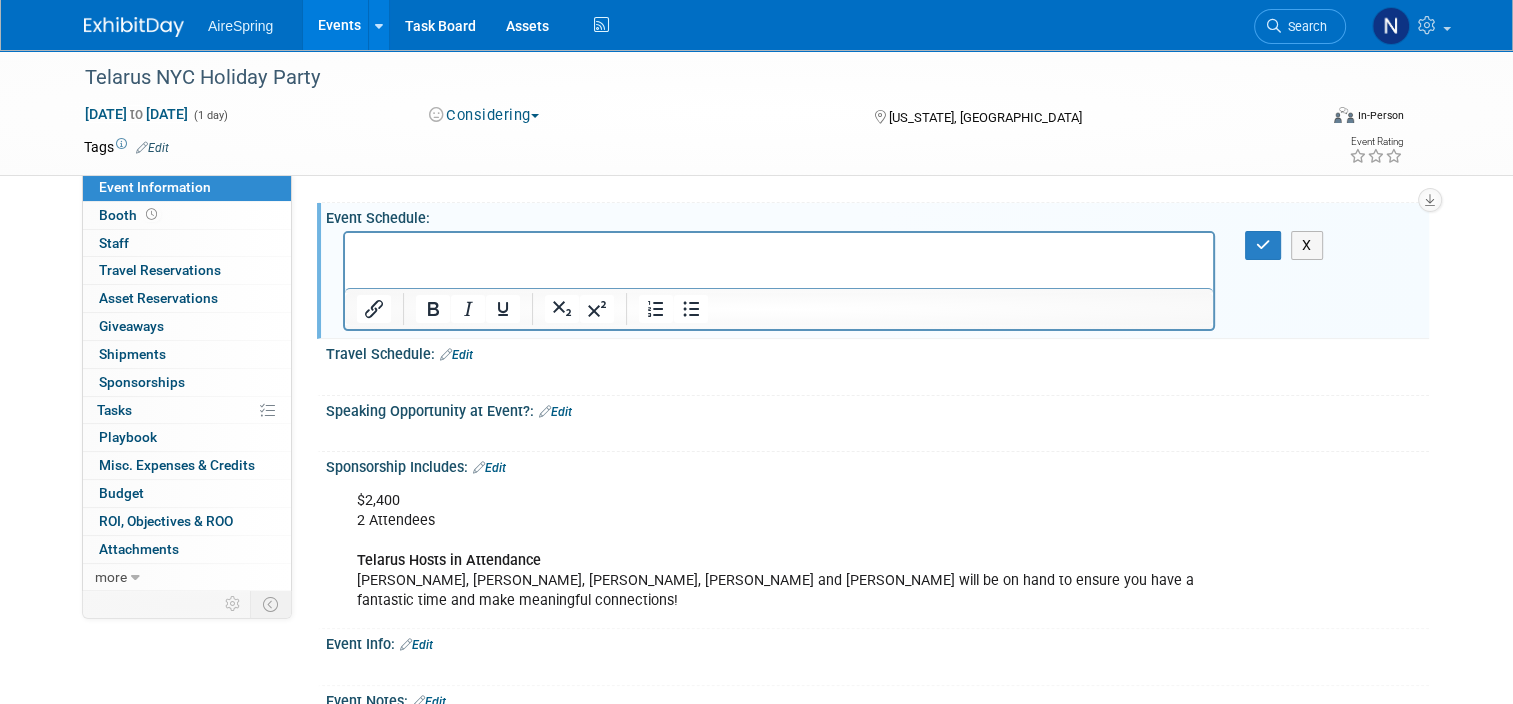 type 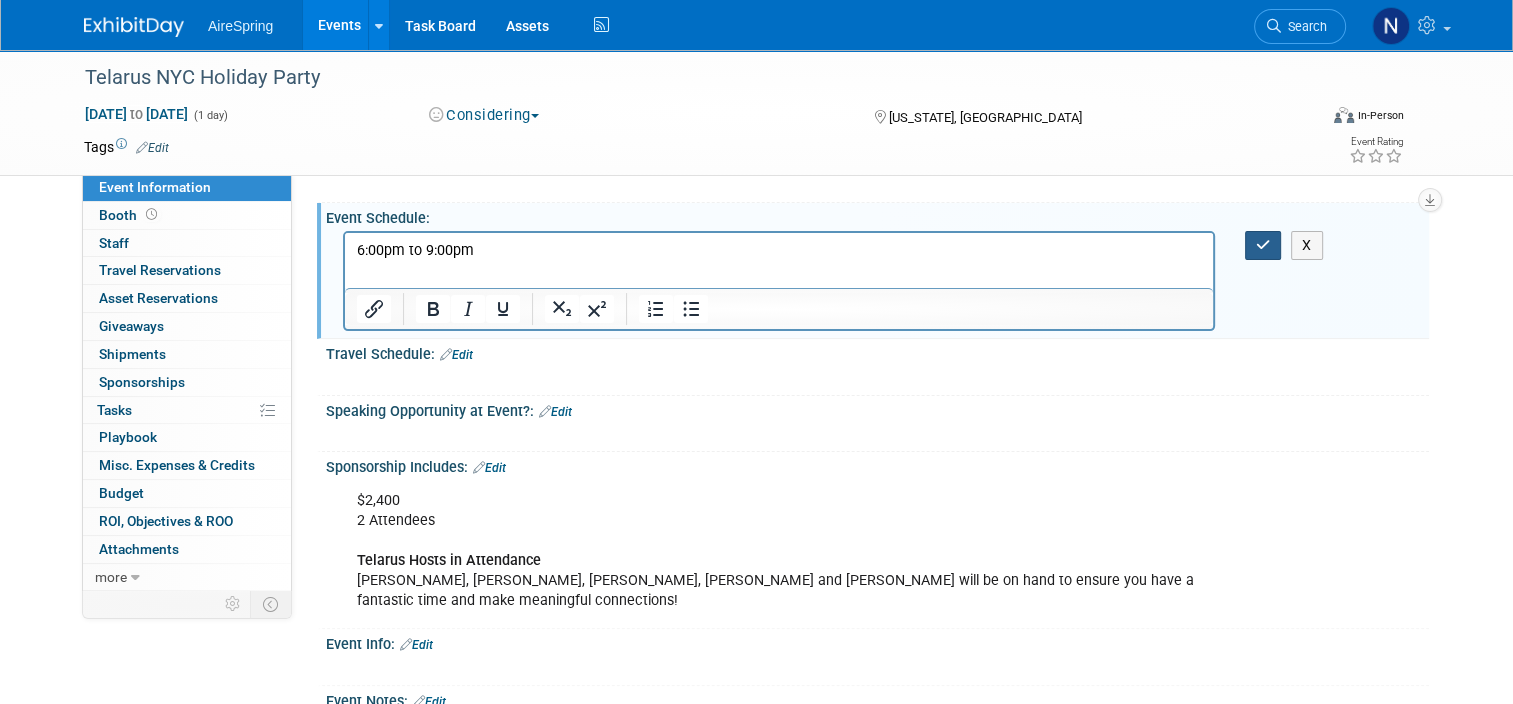 click at bounding box center (1263, 245) 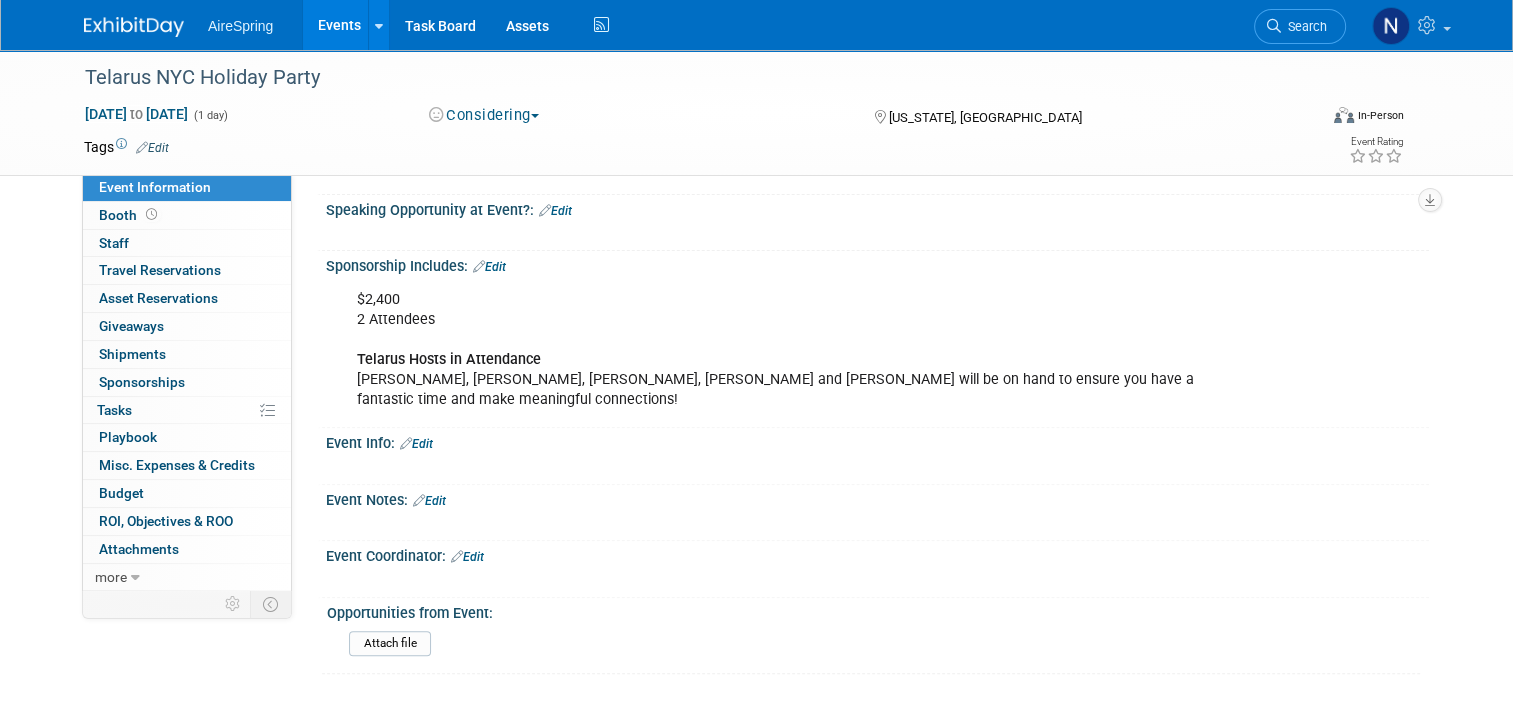 scroll, scrollTop: 718, scrollLeft: 0, axis: vertical 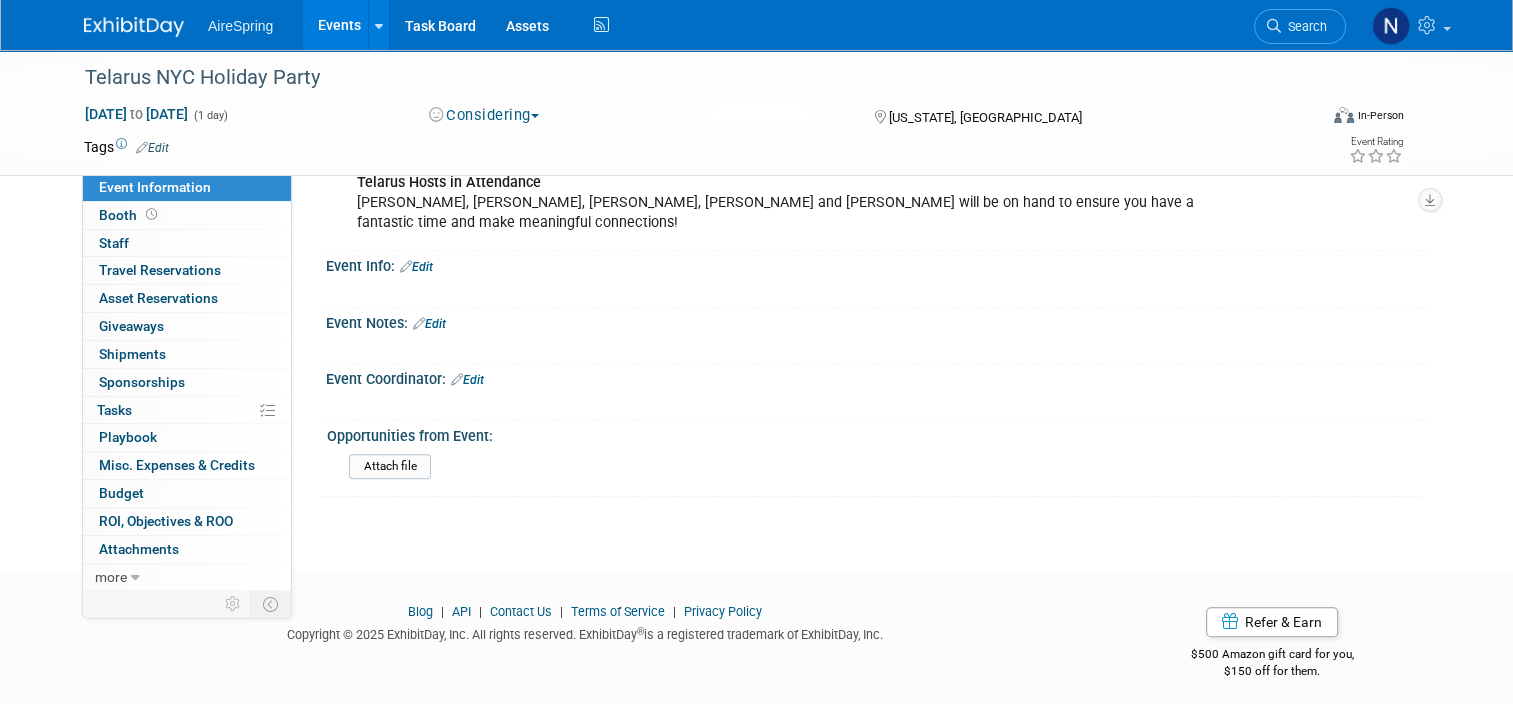 click on "Edit" at bounding box center (467, 380) 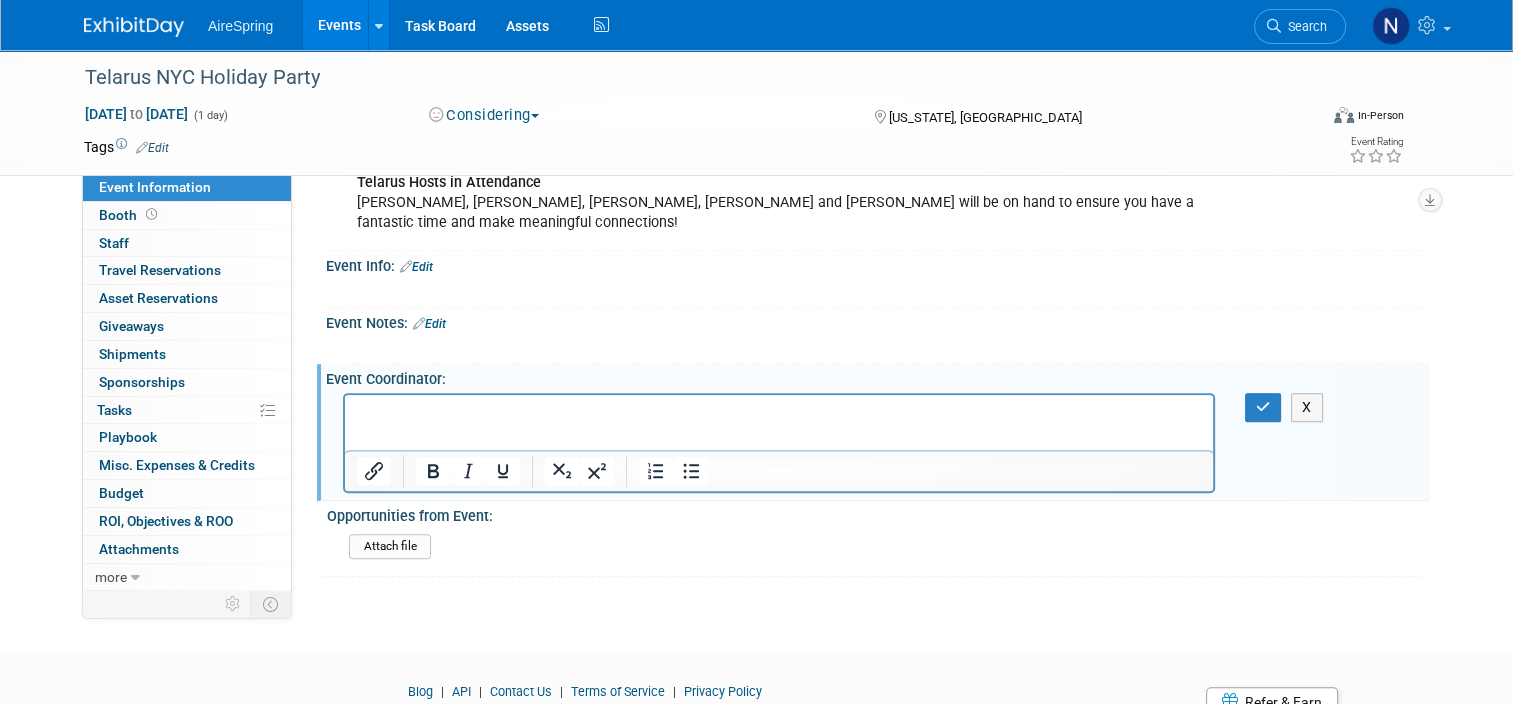scroll, scrollTop: 0, scrollLeft: 0, axis: both 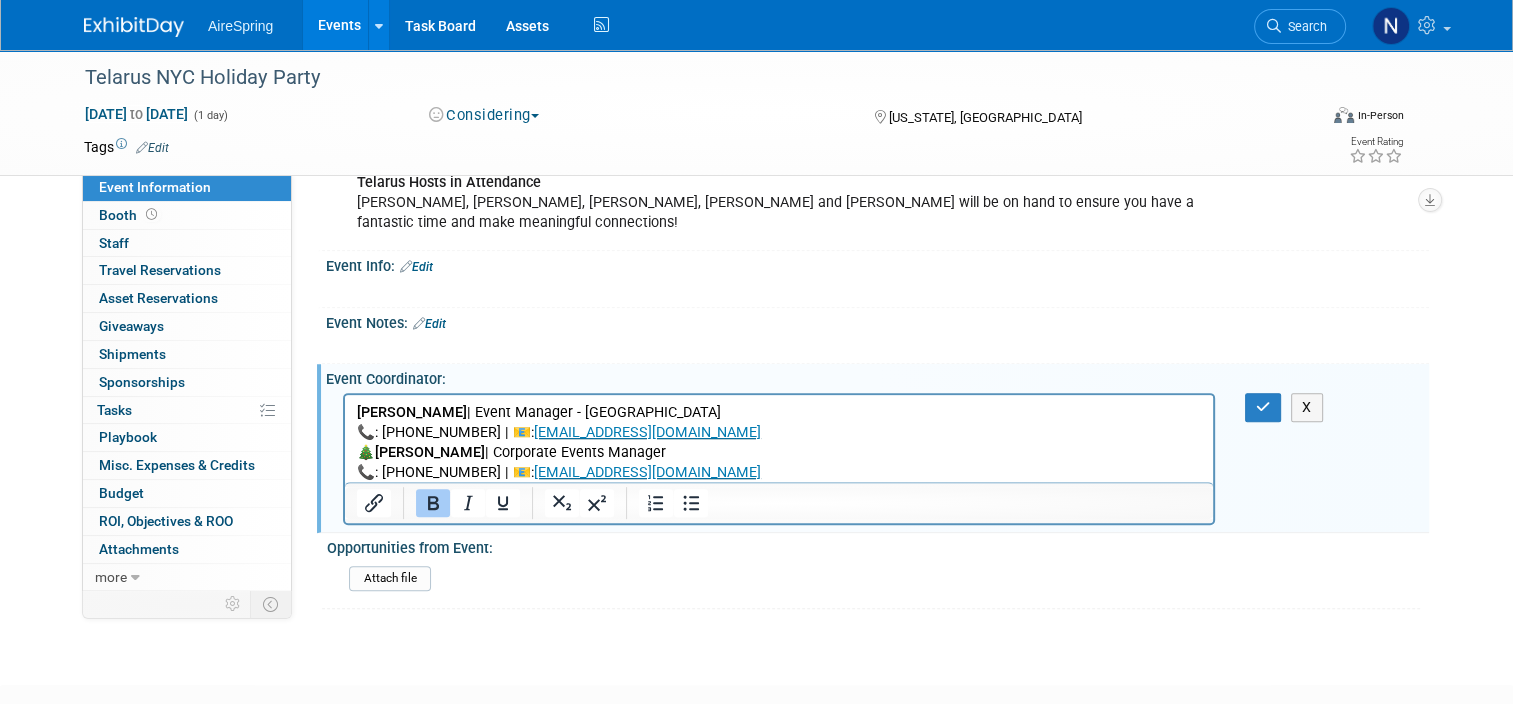 click on "[PERSON_NAME]  | Event Manager - East 📞: [PHONE_NUMBER] | 📧:  [EMAIL_ADDRESS][DOMAIN_NAME]" at bounding box center [779, 422] 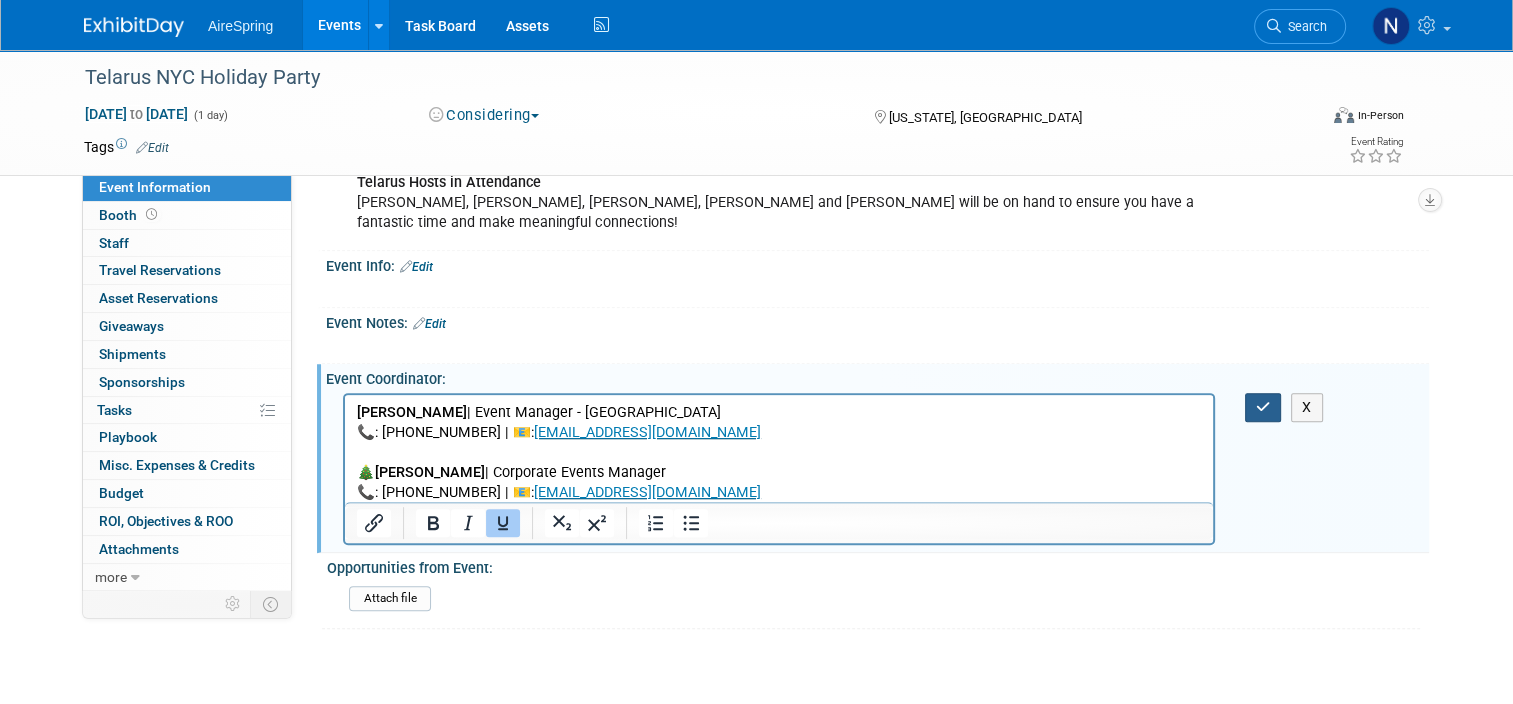 click at bounding box center [1263, 407] 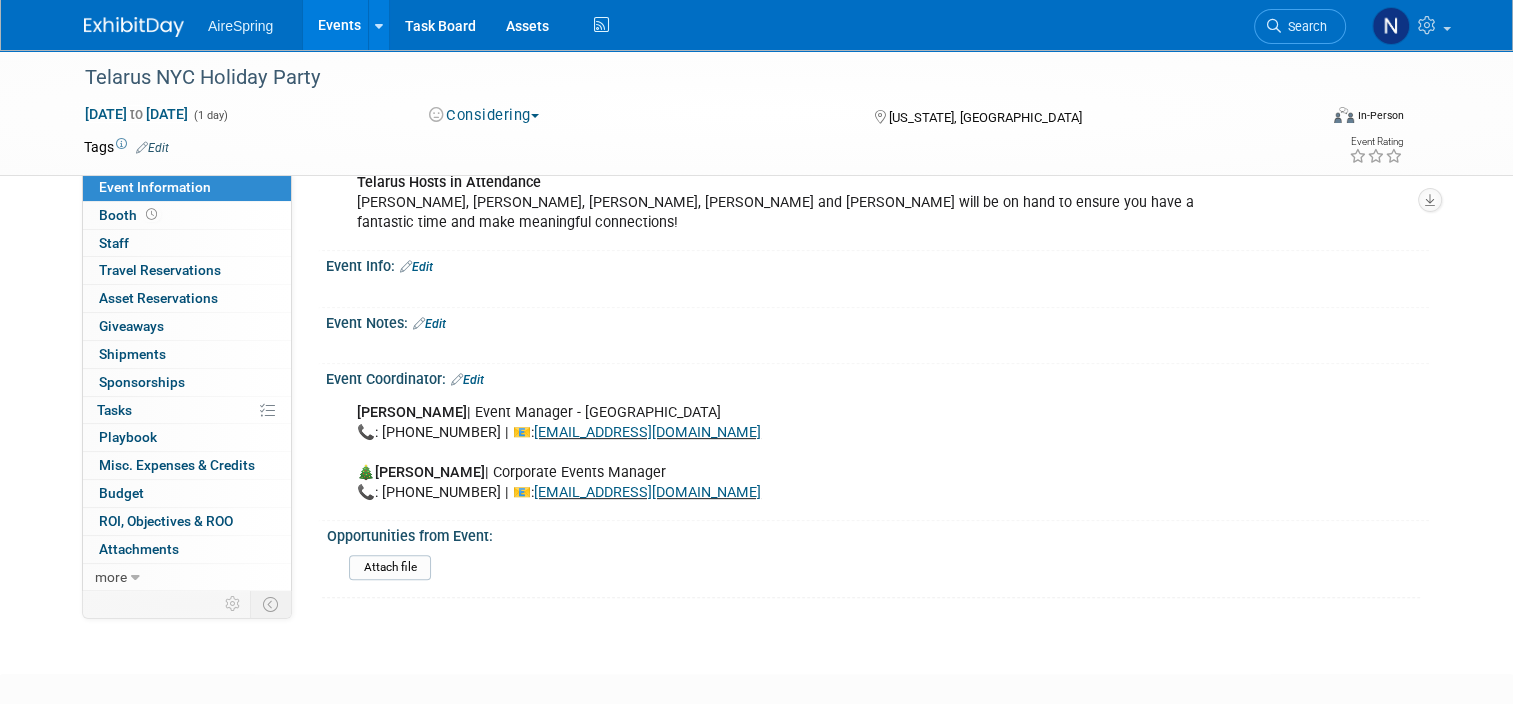click on "$2,400  2 Attendees Telarus Hosts in Attendance   [PERSON_NAME], [PERSON_NAME], [PERSON_NAME], [PERSON_NAME] and [PERSON_NAME] will be on hand to ensure you have a fantastic time and make meaningful connections!" at bounding box center [779, 173] 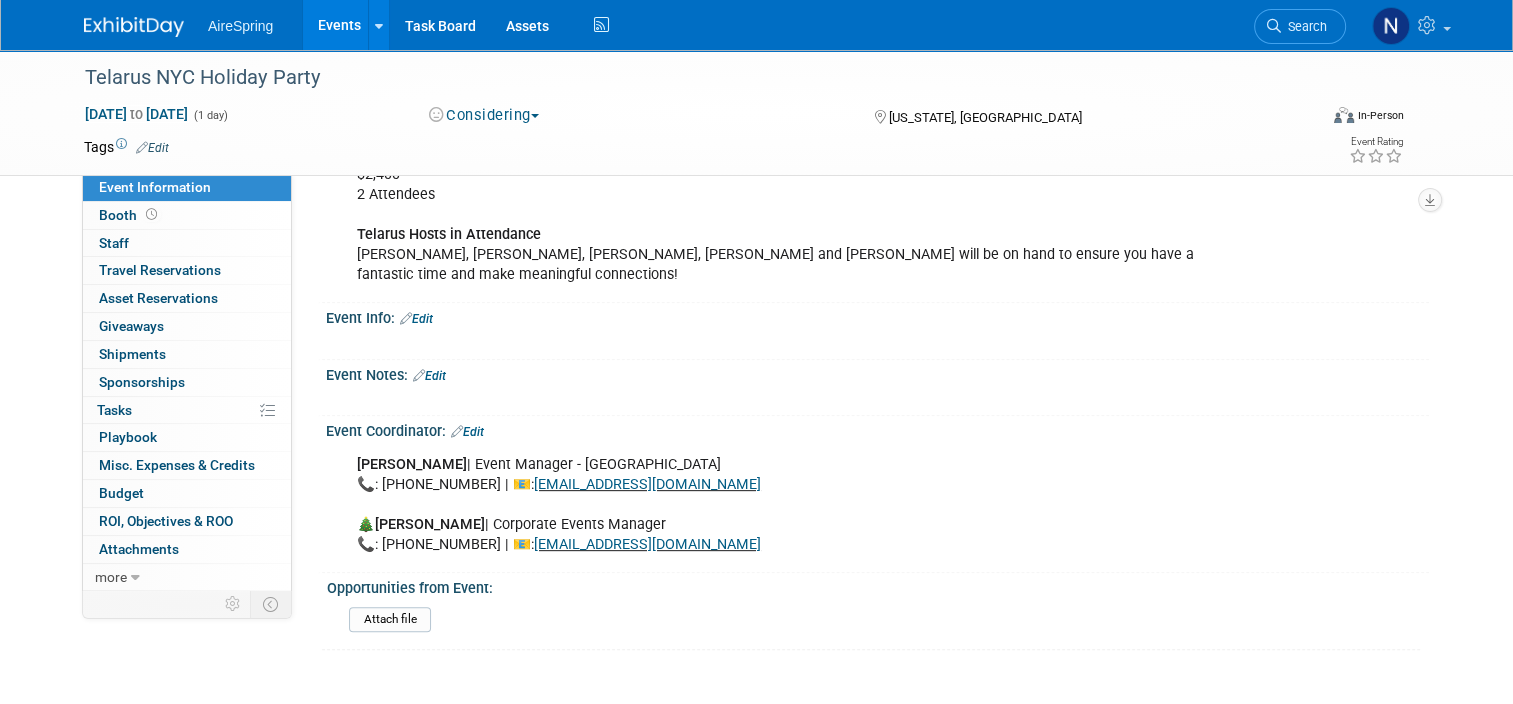 scroll, scrollTop: 618, scrollLeft: 0, axis: vertical 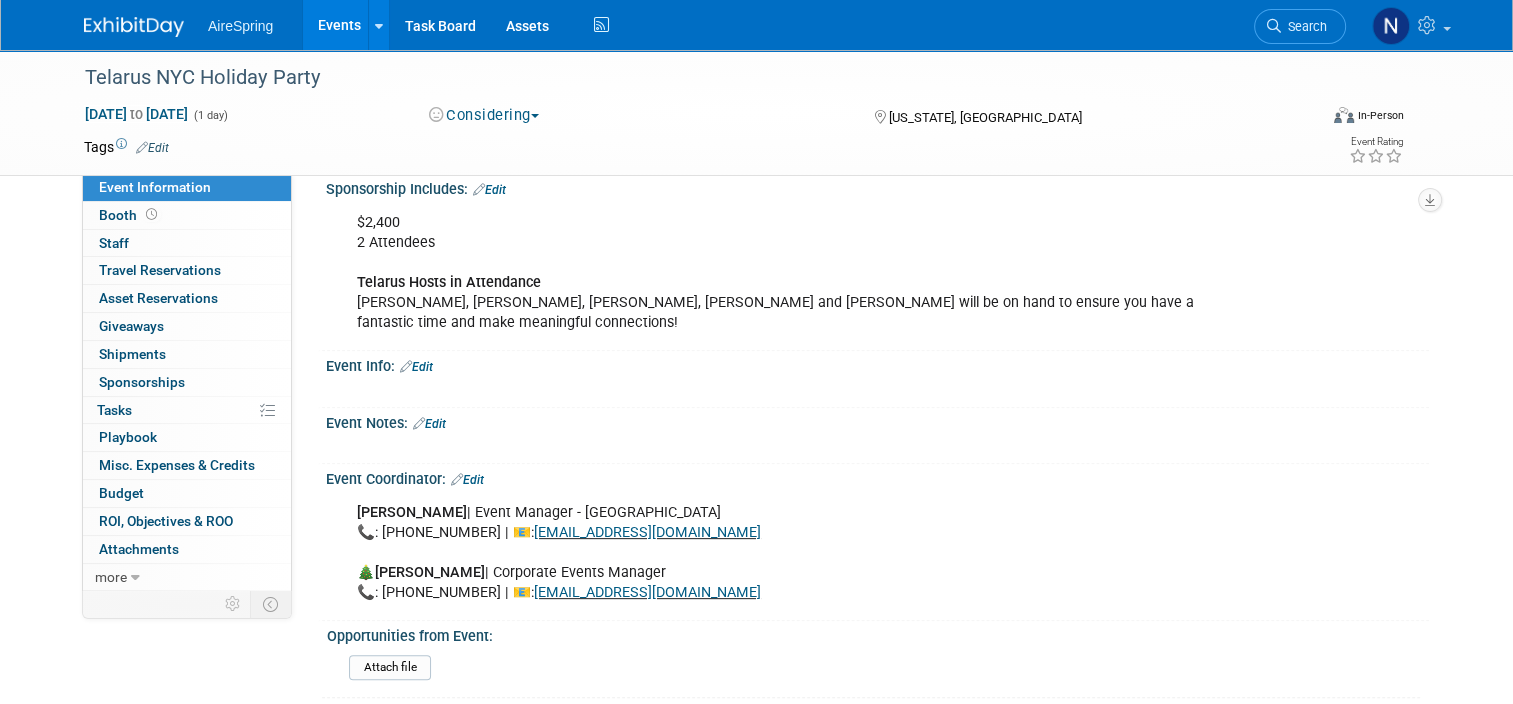 click on "Edit" at bounding box center [489, 190] 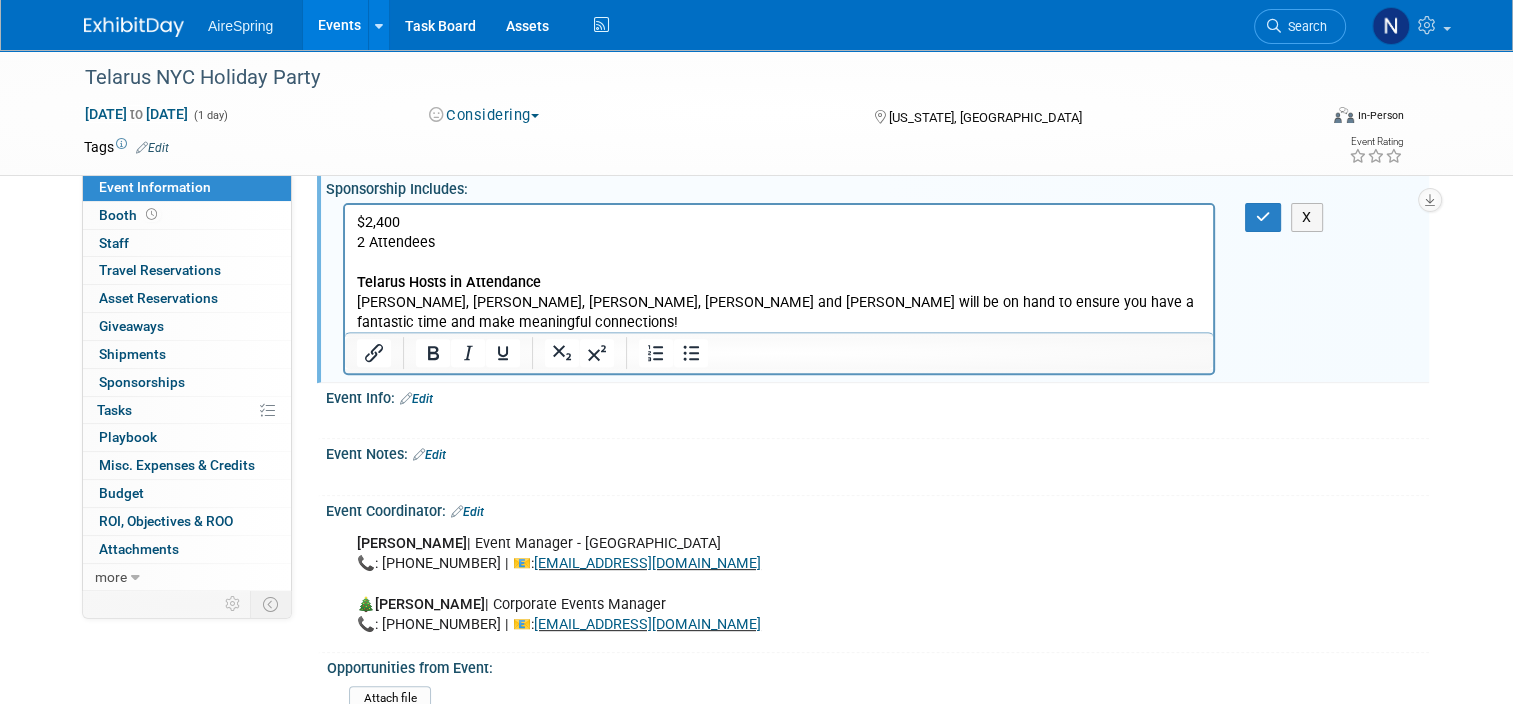 scroll, scrollTop: 0, scrollLeft: 0, axis: both 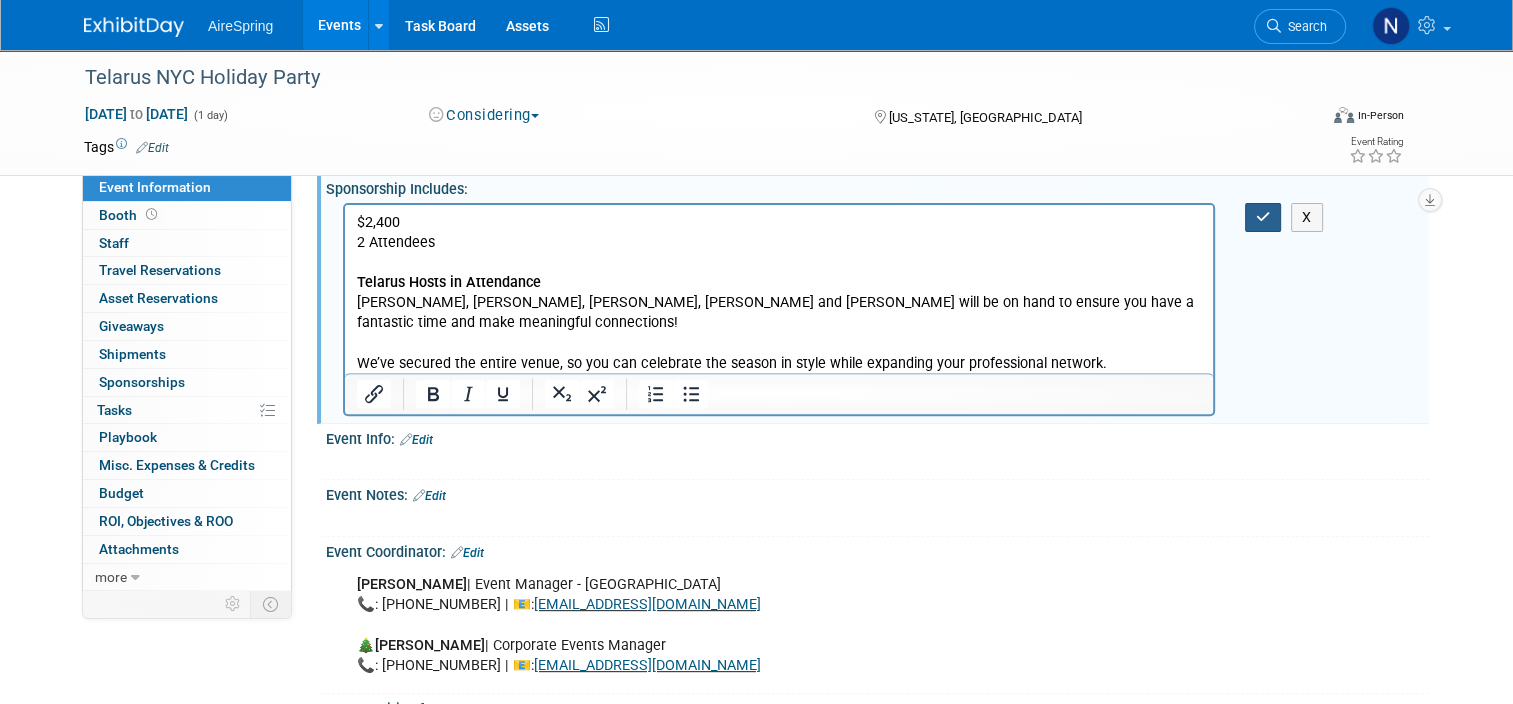 click at bounding box center (1263, 217) 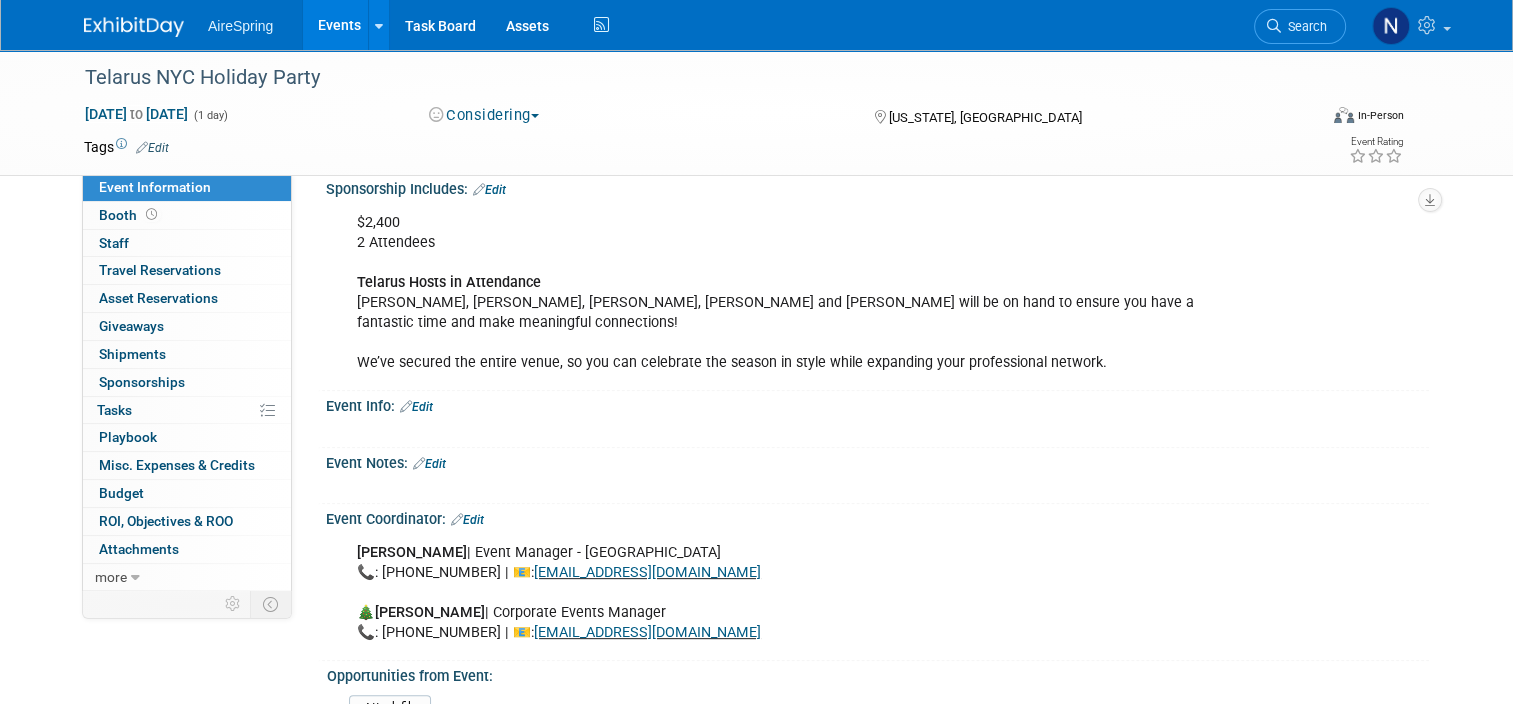 click on "X" at bounding box center [877, 428] 